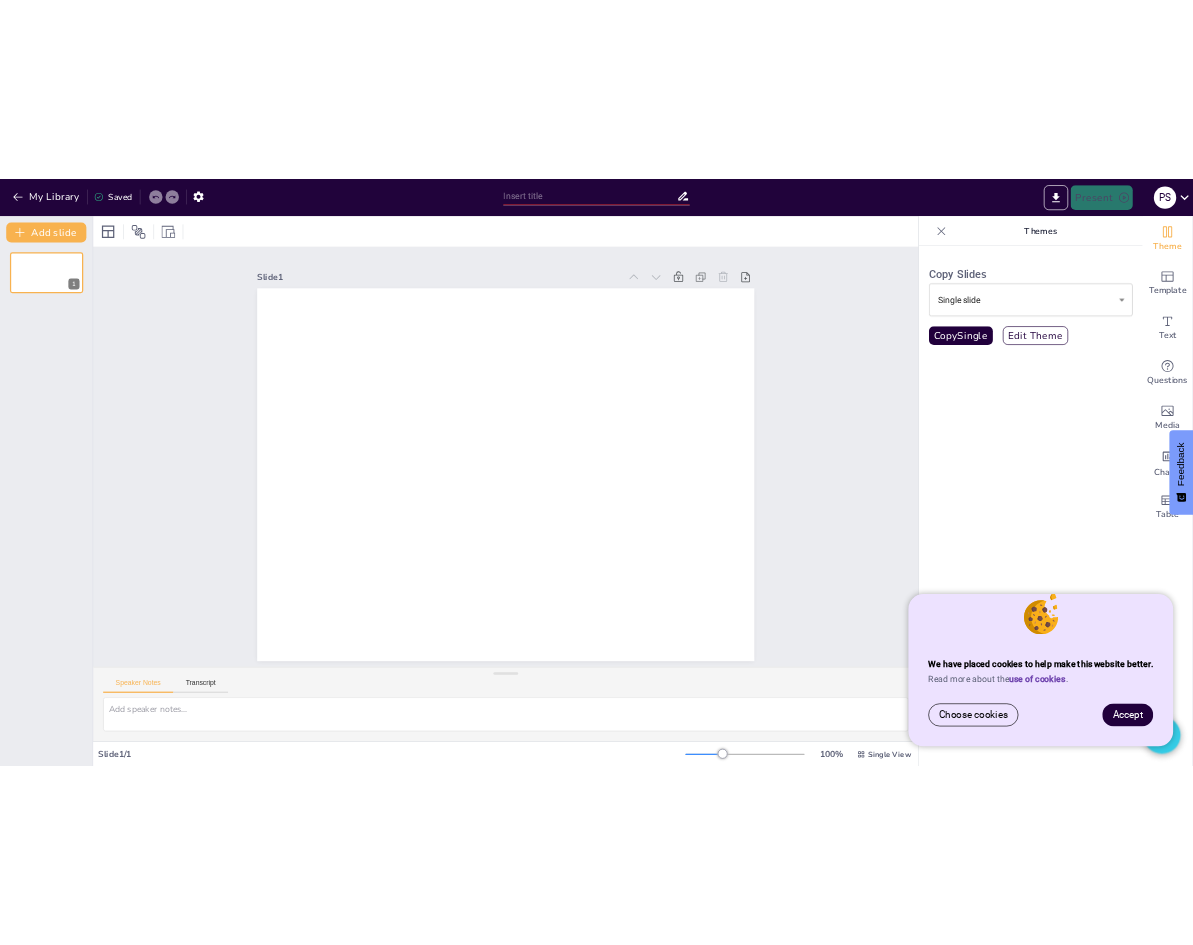 scroll, scrollTop: 0, scrollLeft: 0, axis: both 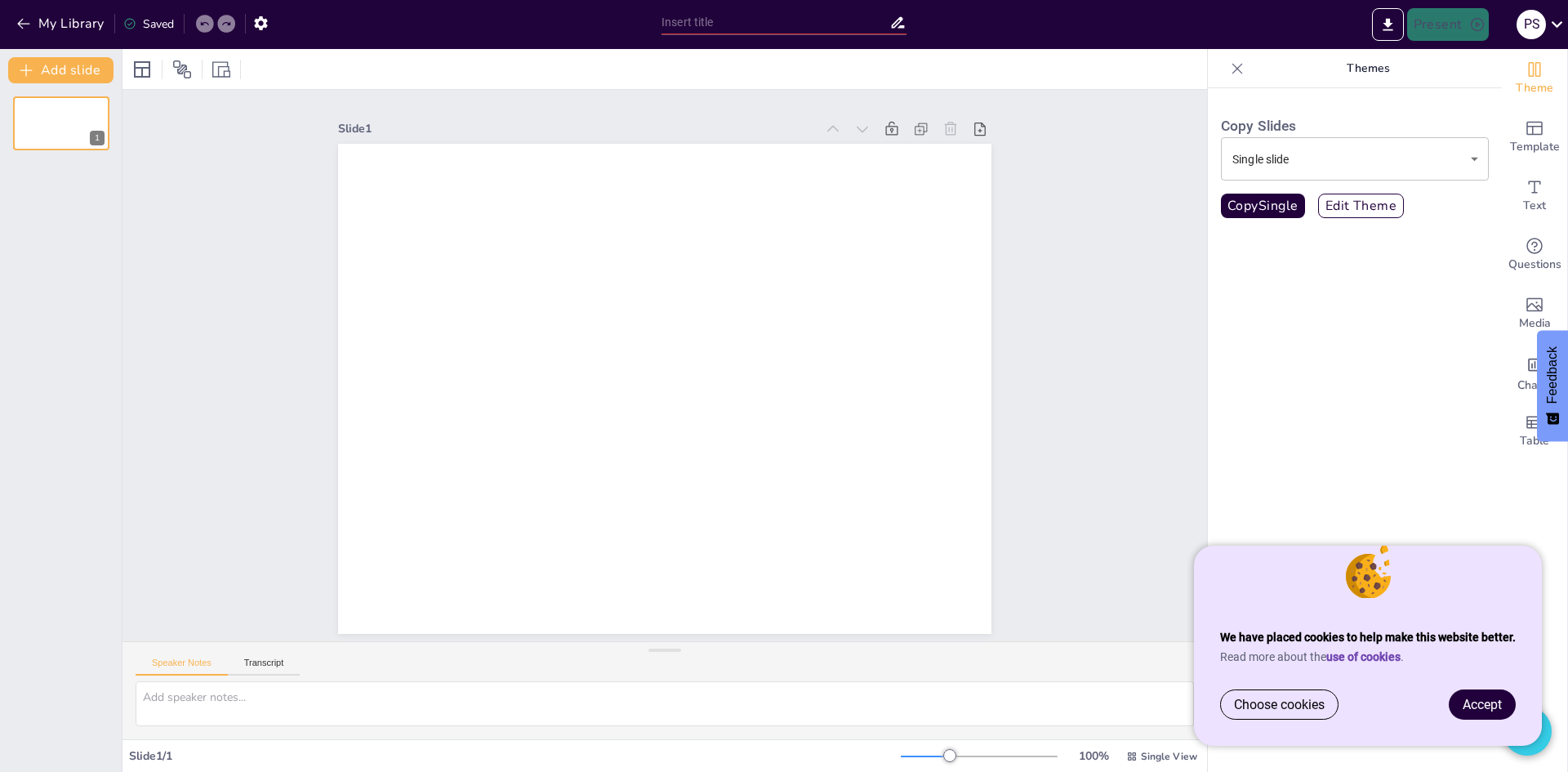 type on "New Sendsteps" 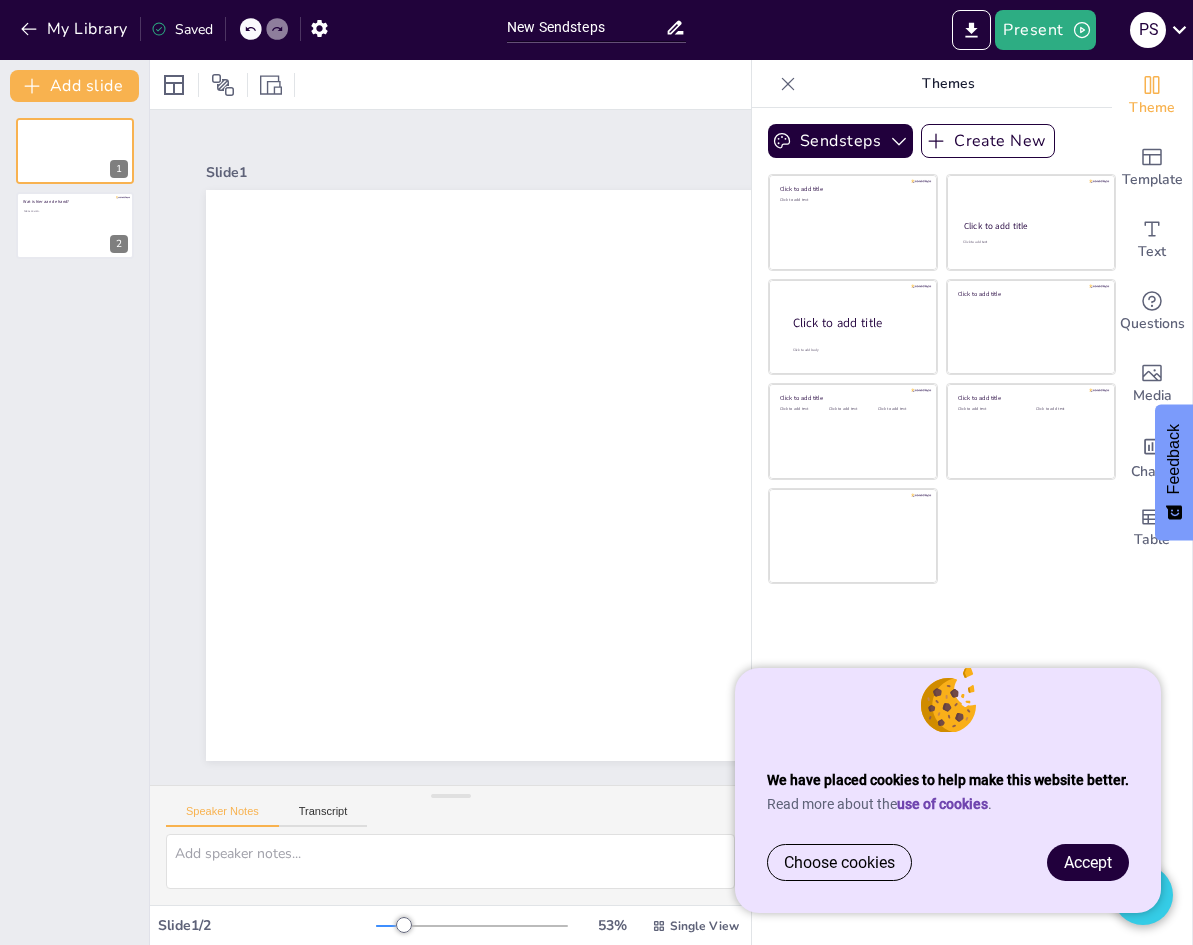 scroll, scrollTop: 0, scrollLeft: 0, axis: both 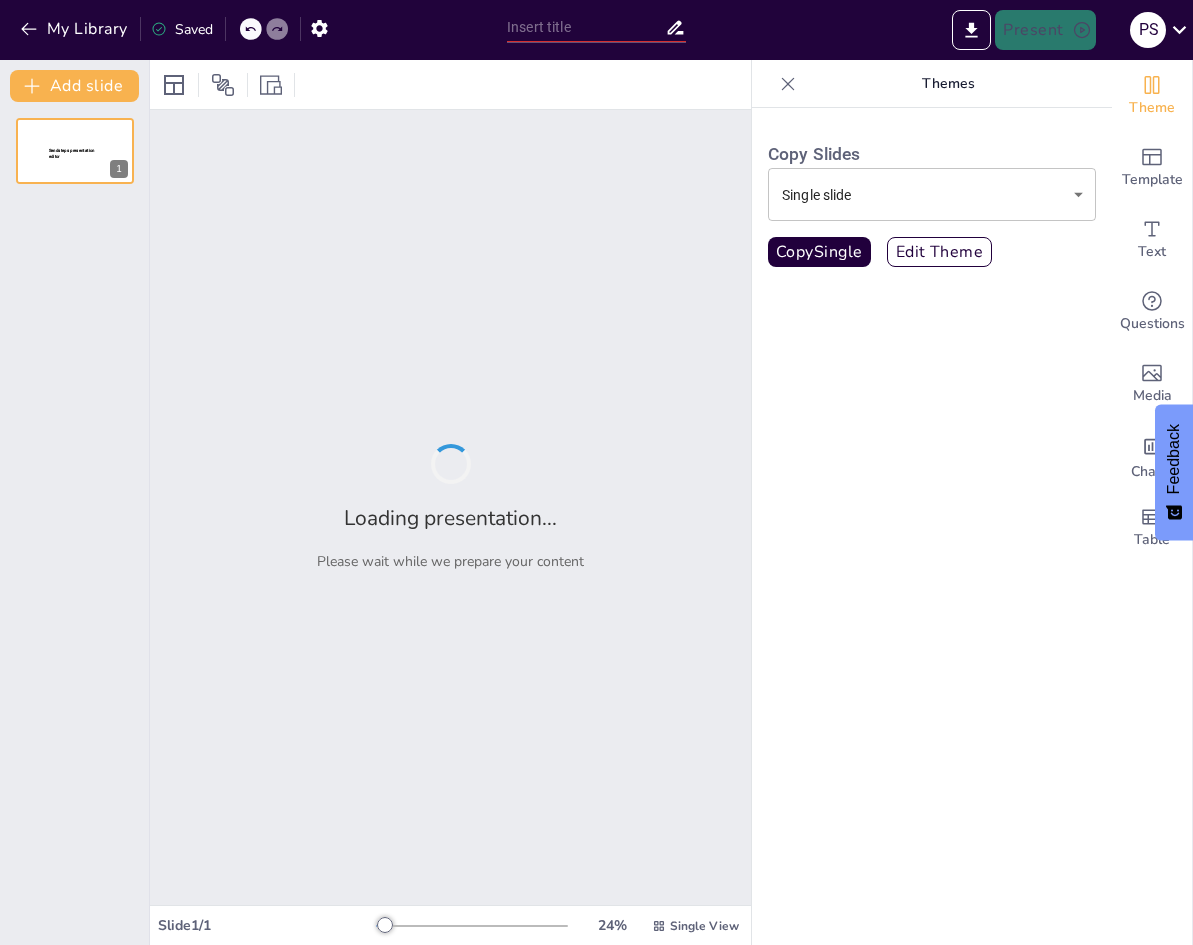 type on "New Sendsteps" 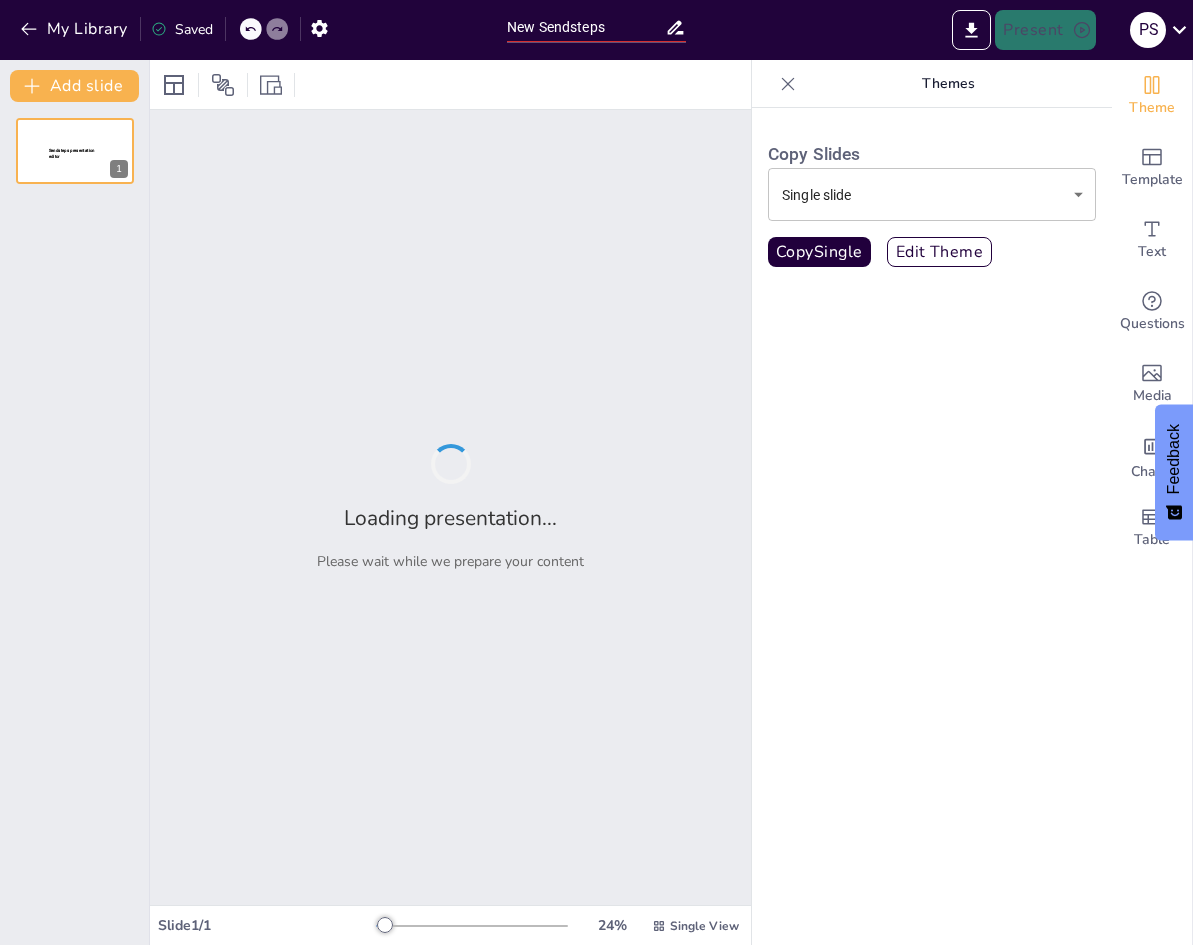 scroll, scrollTop: 0, scrollLeft: 0, axis: both 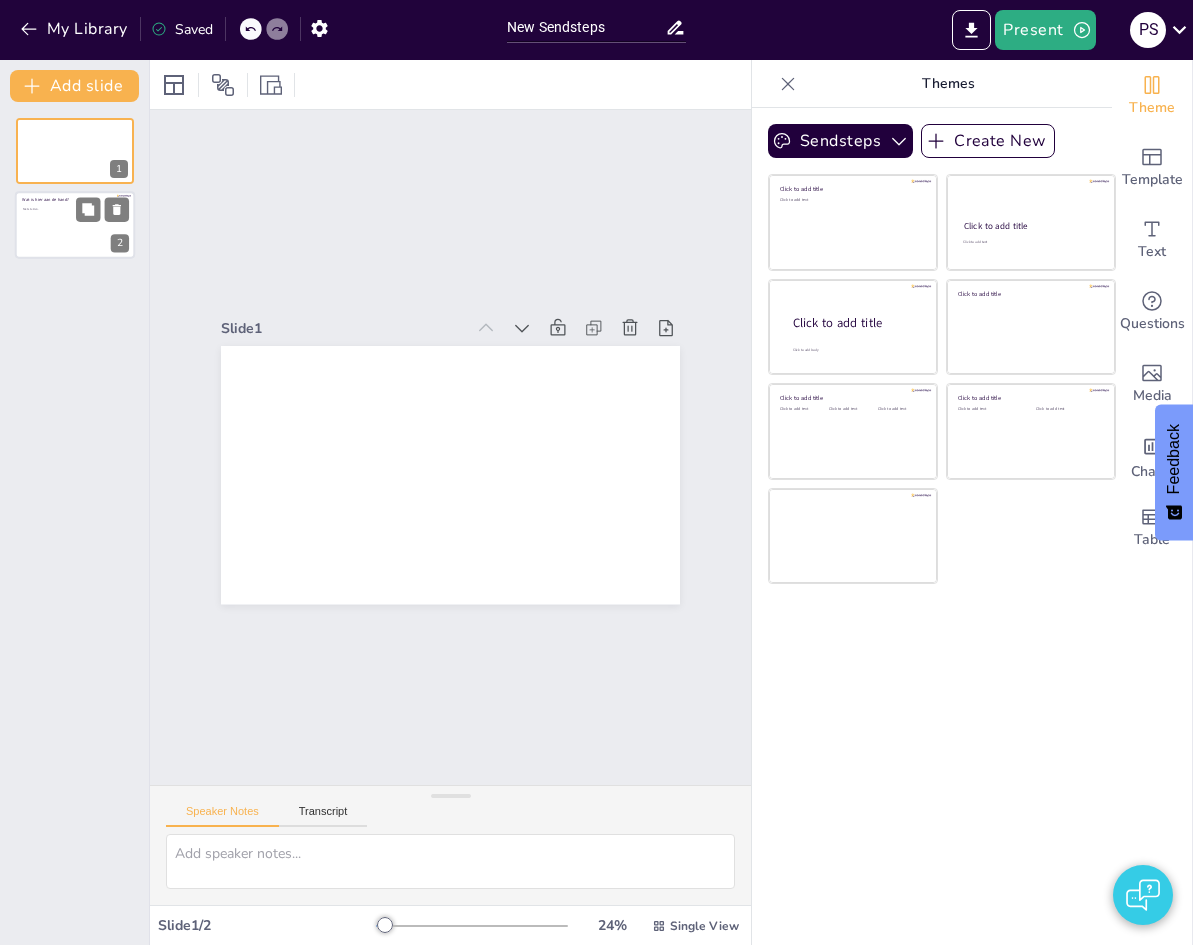 click at bounding box center (75, 226) 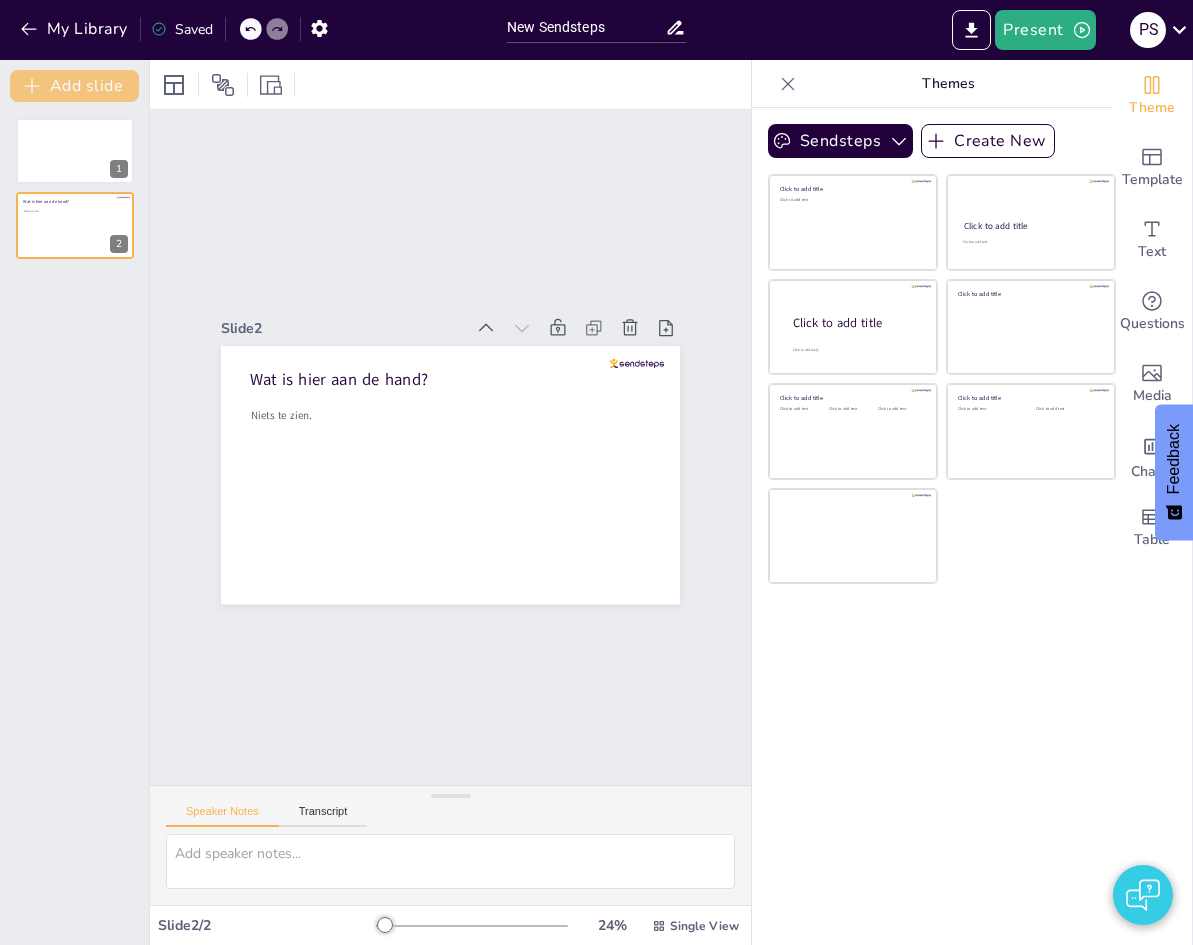 click on "Add slide" at bounding box center (74, 86) 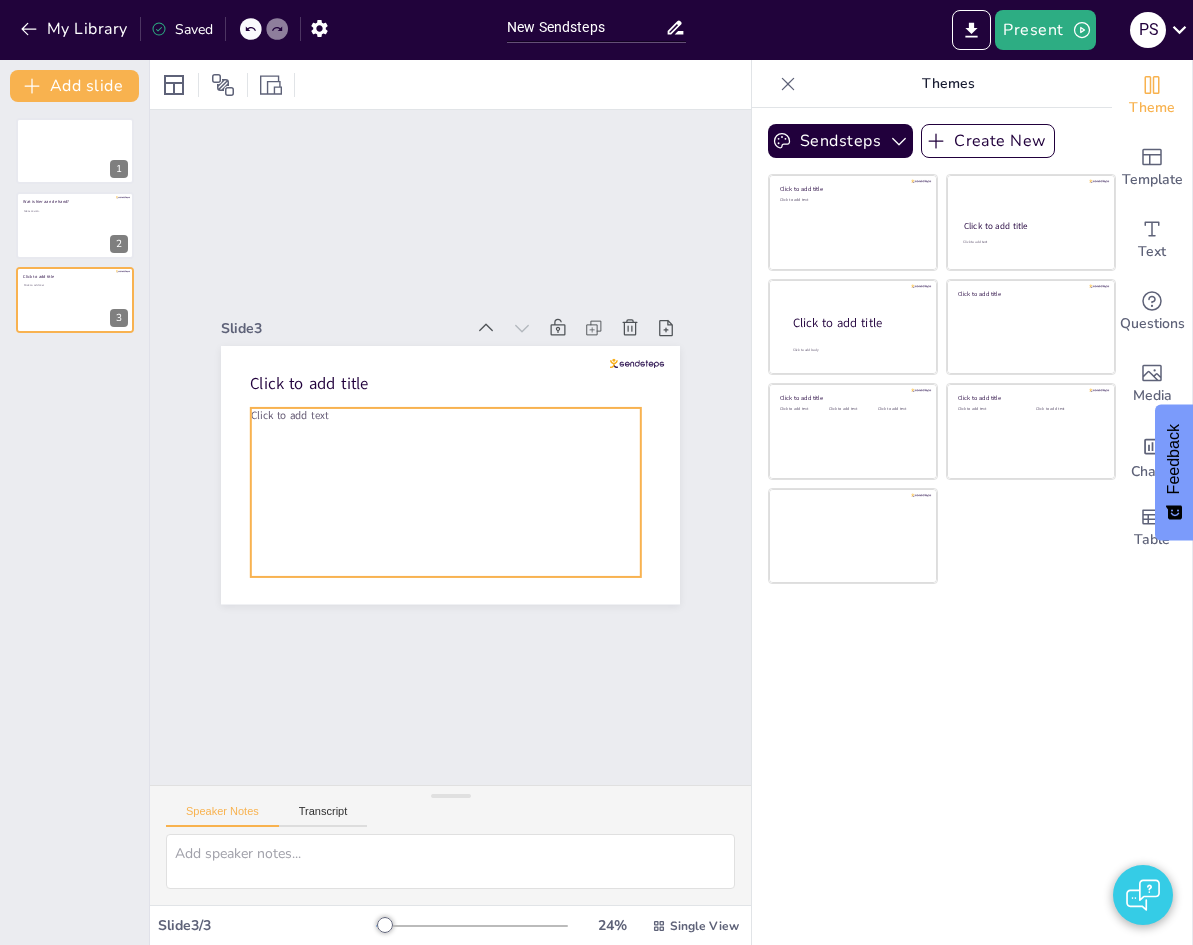 click on "Click to add text" at bounding box center (446, 492) 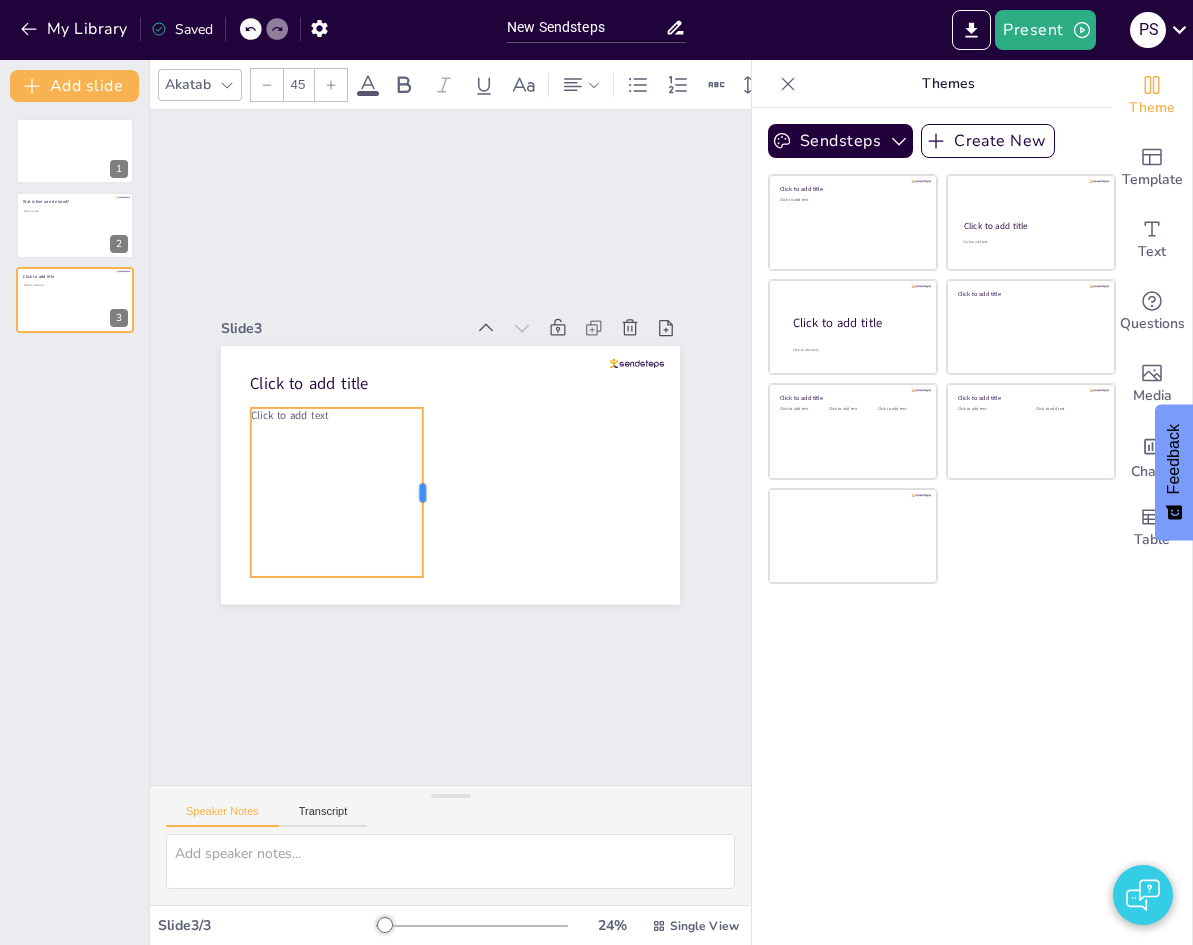 drag, startPoint x: 628, startPoint y: 479, endPoint x: 406, endPoint y: 483, distance: 222.03603 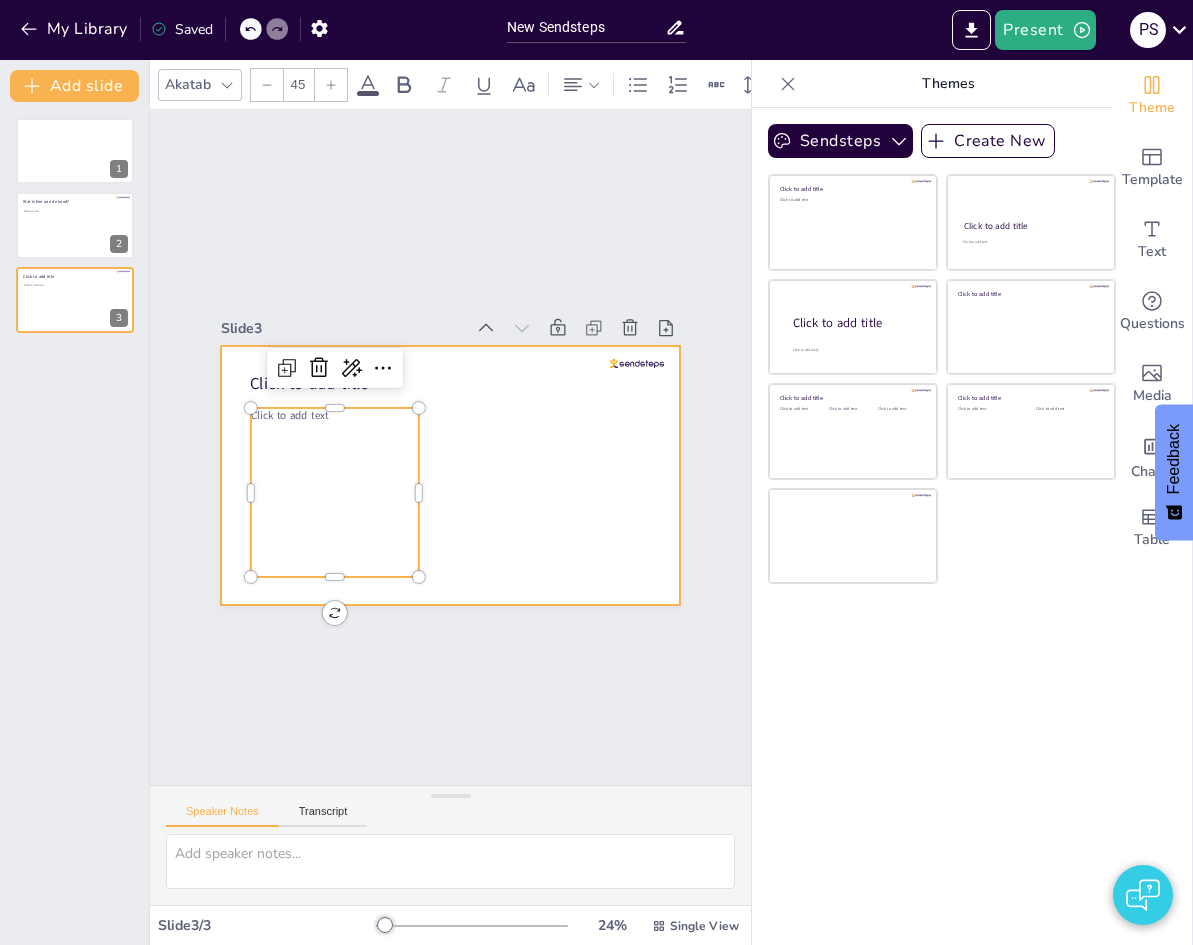 click at bounding box center [450, 475] 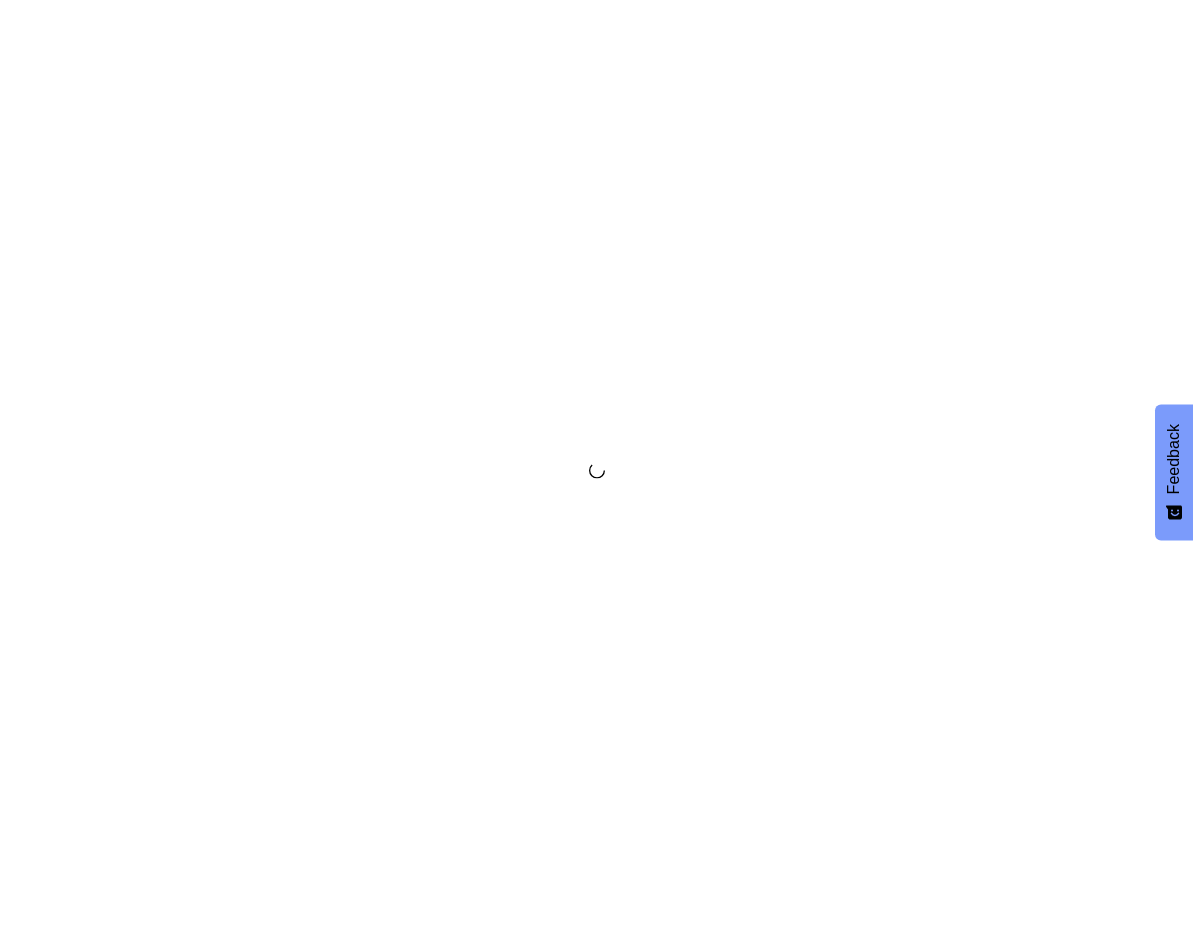 scroll, scrollTop: 0, scrollLeft: 0, axis: both 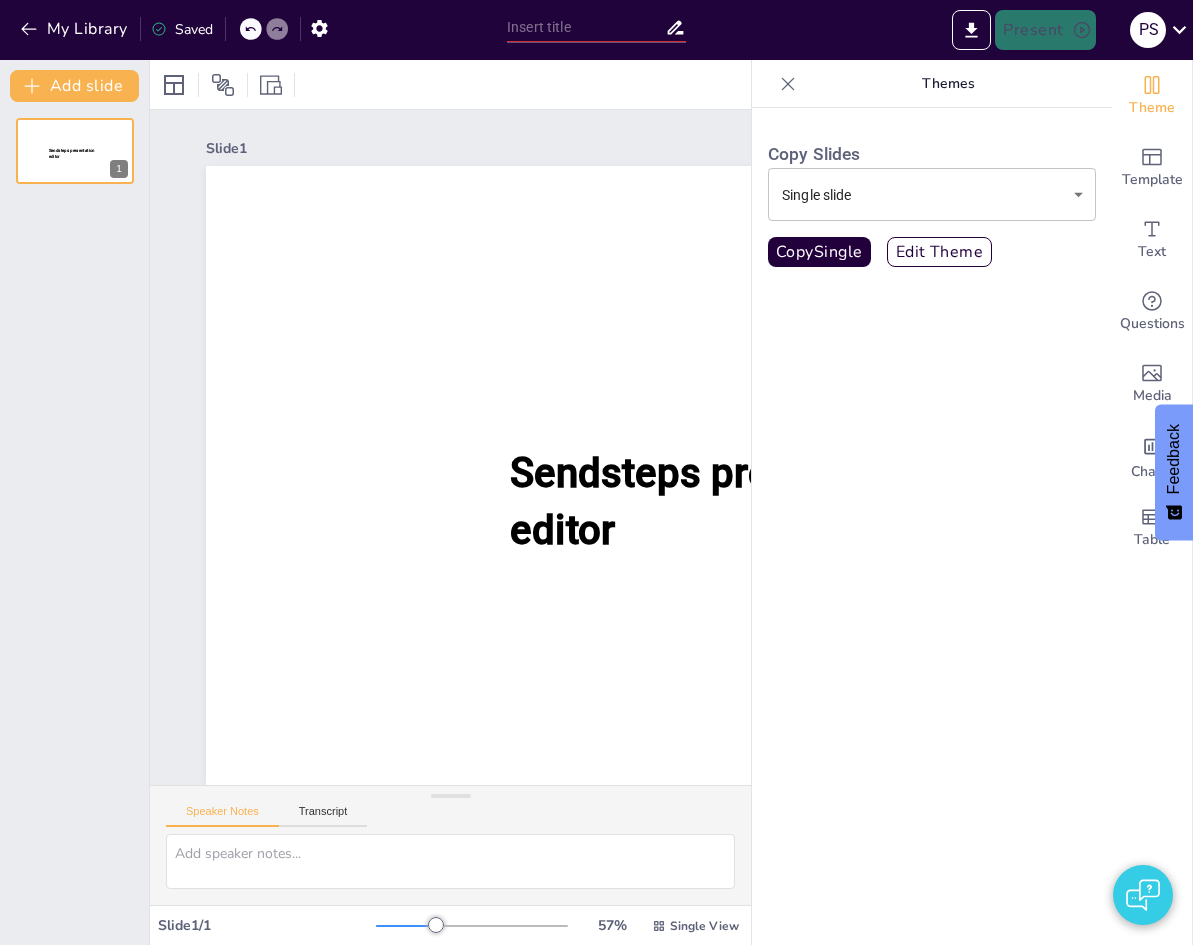 type on "New Sendsteps" 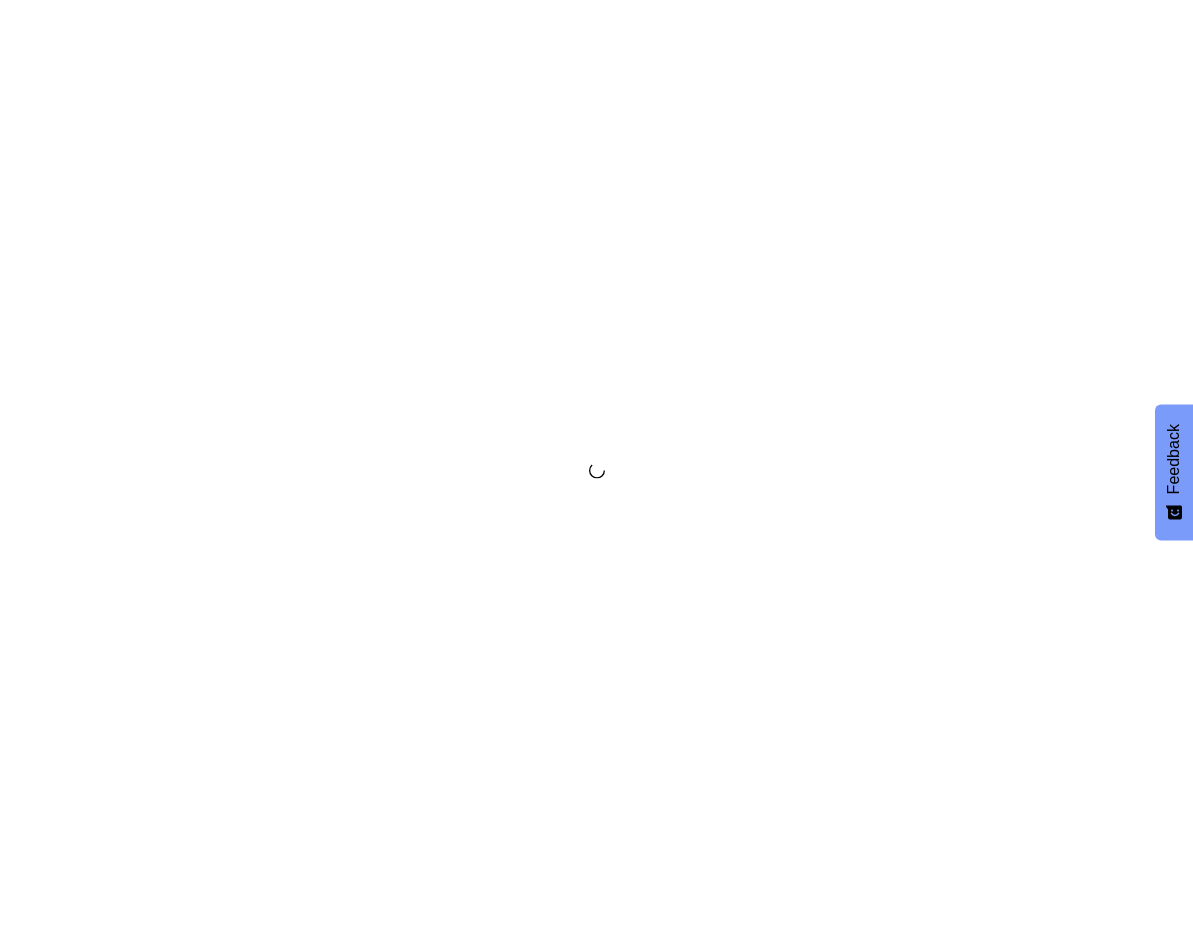 scroll, scrollTop: 0, scrollLeft: 0, axis: both 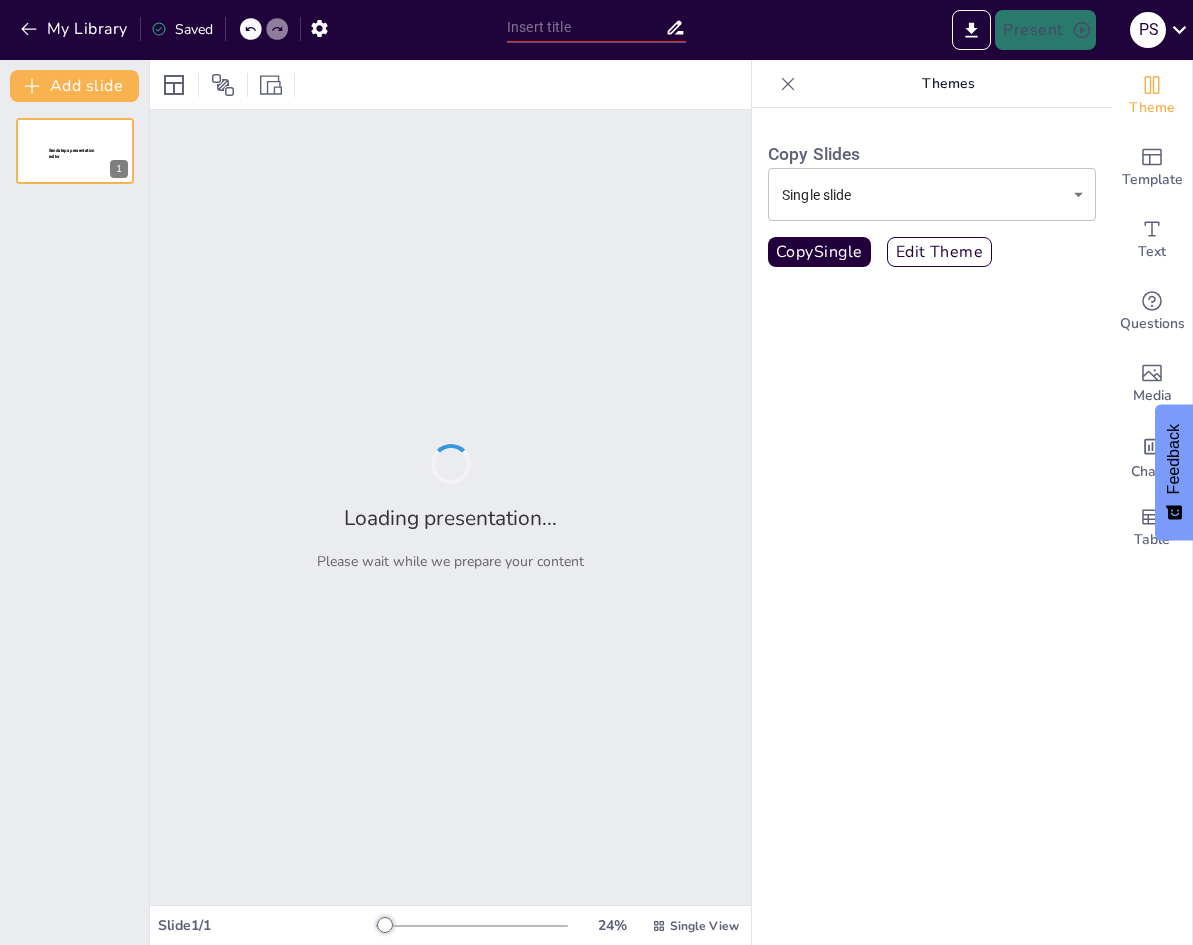 type on "New Sendsteps" 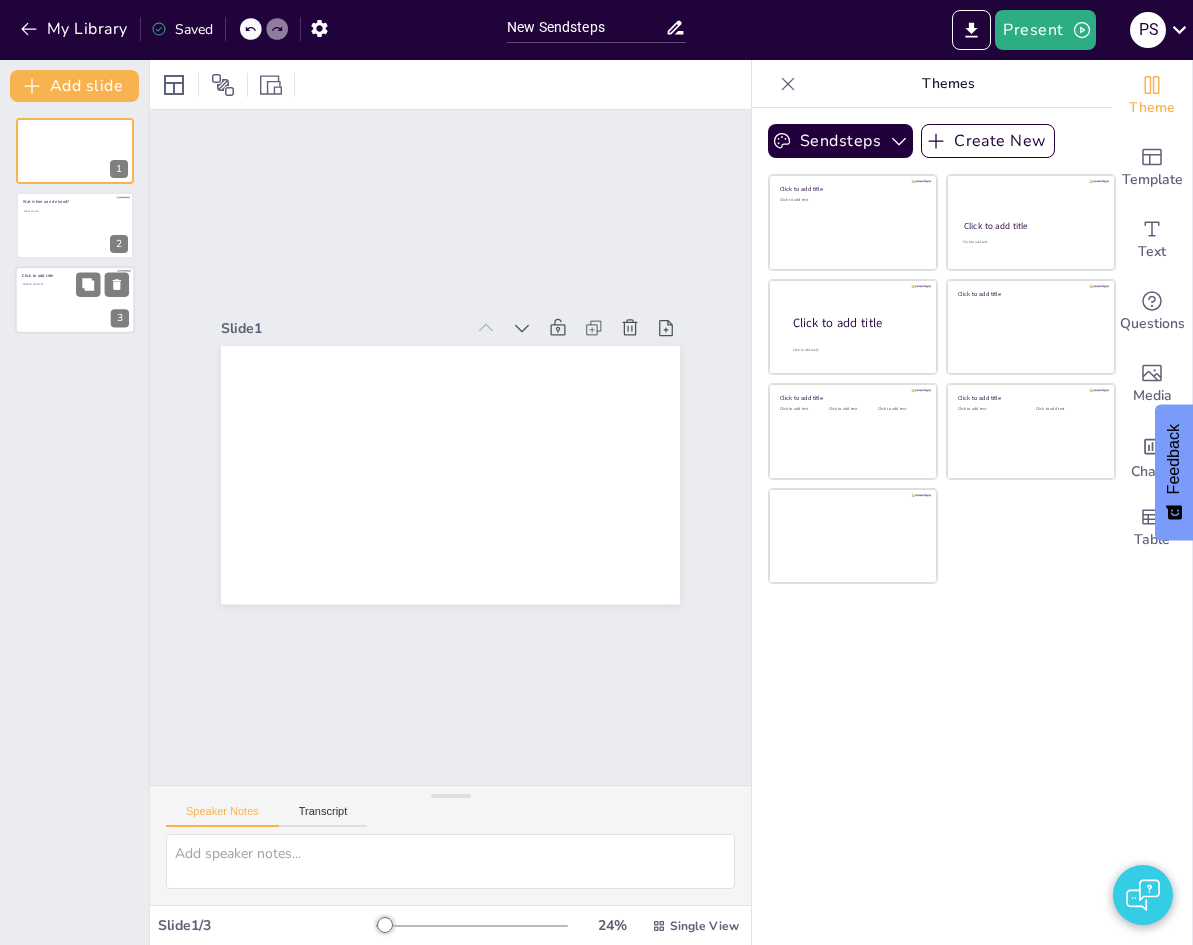 click on "Click to add text" at bounding box center (45, 304) 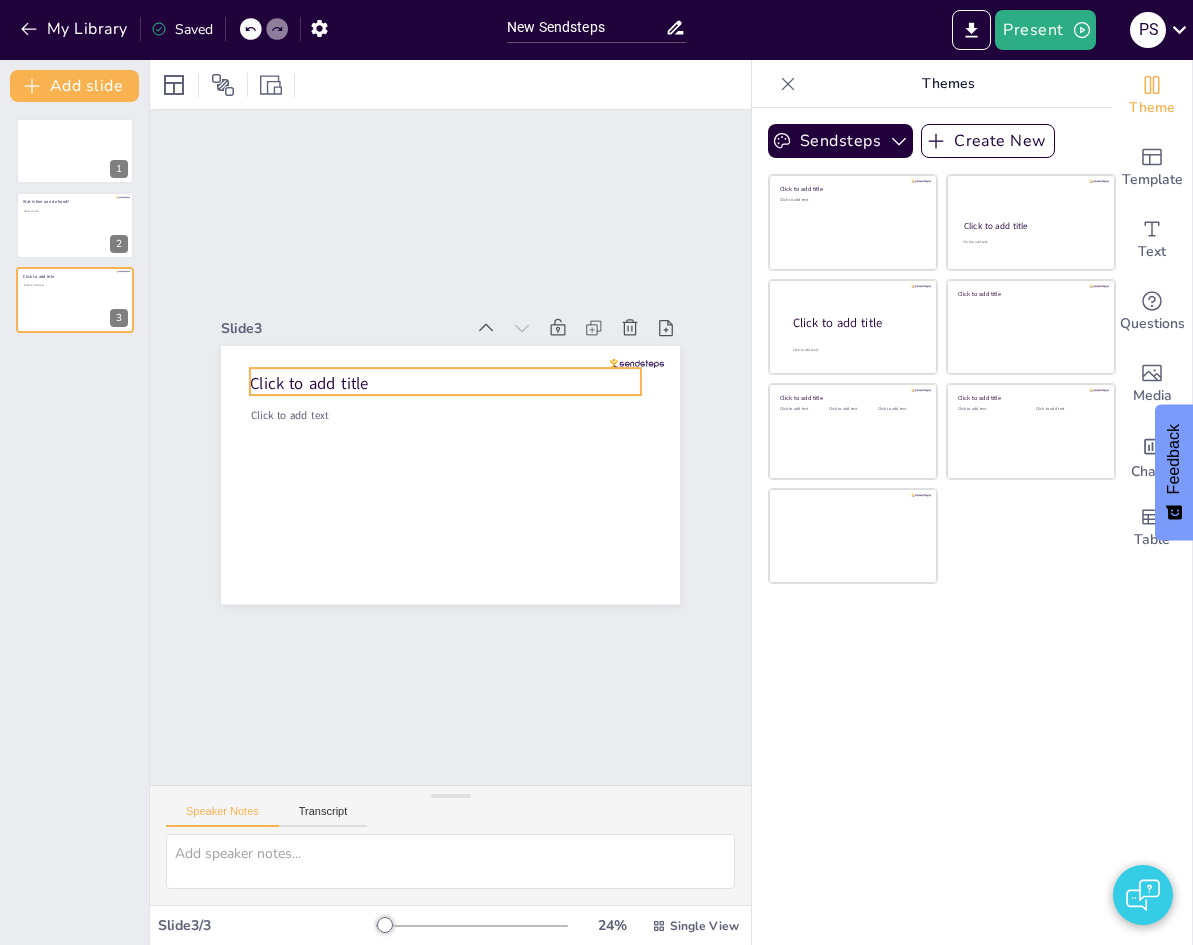 click on "Click to add title" at bounding box center (309, 384) 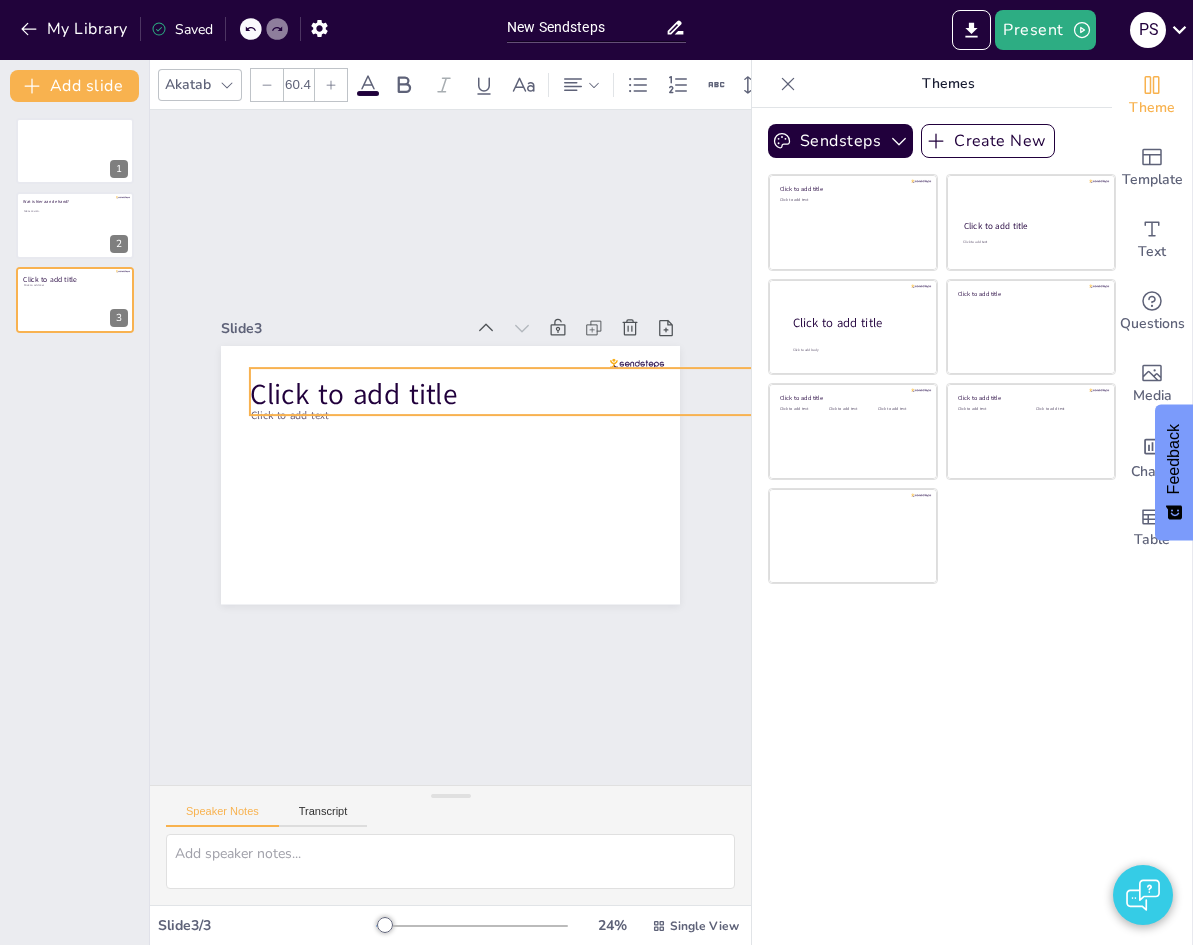 type on "59.3" 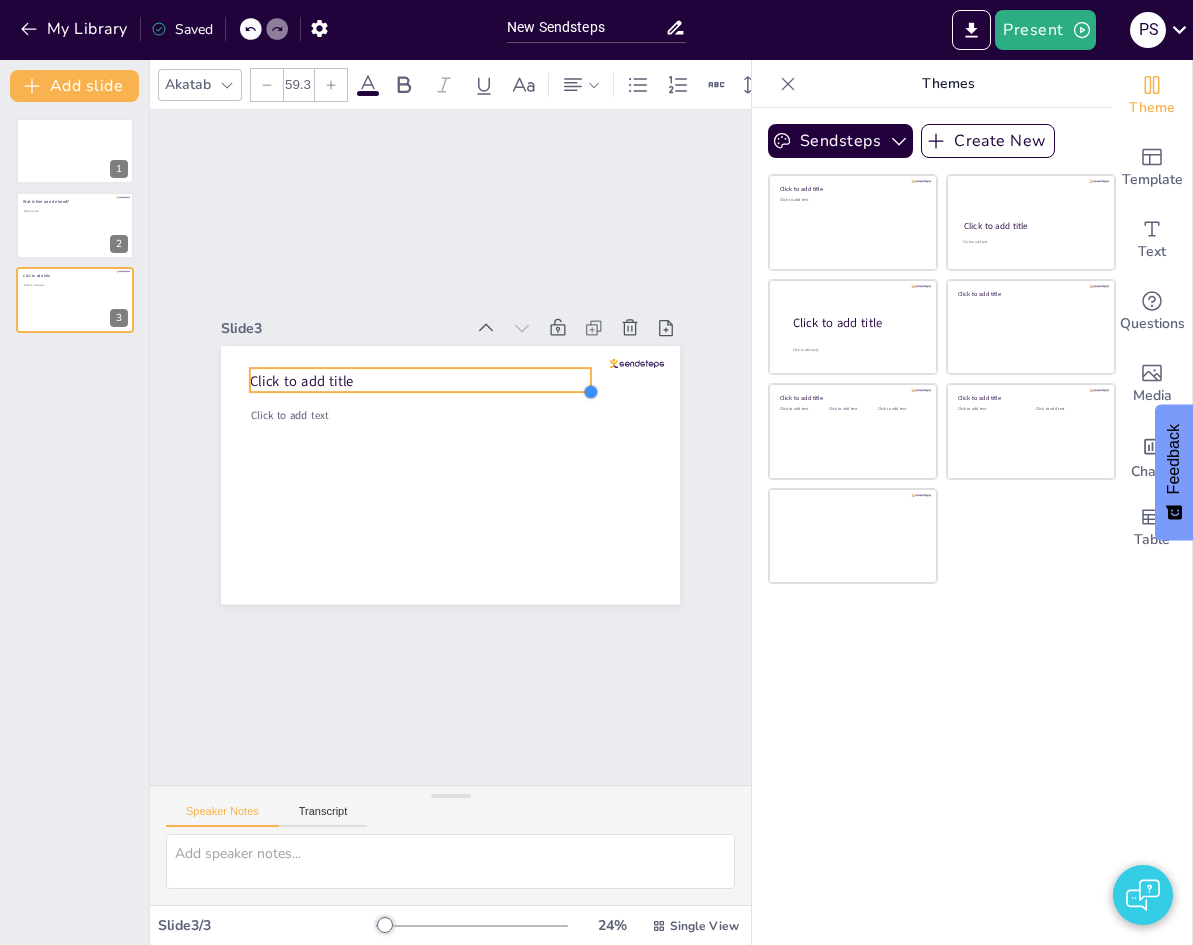 drag, startPoint x: 626, startPoint y: 384, endPoint x: 576, endPoint y: 370, distance: 51.92302 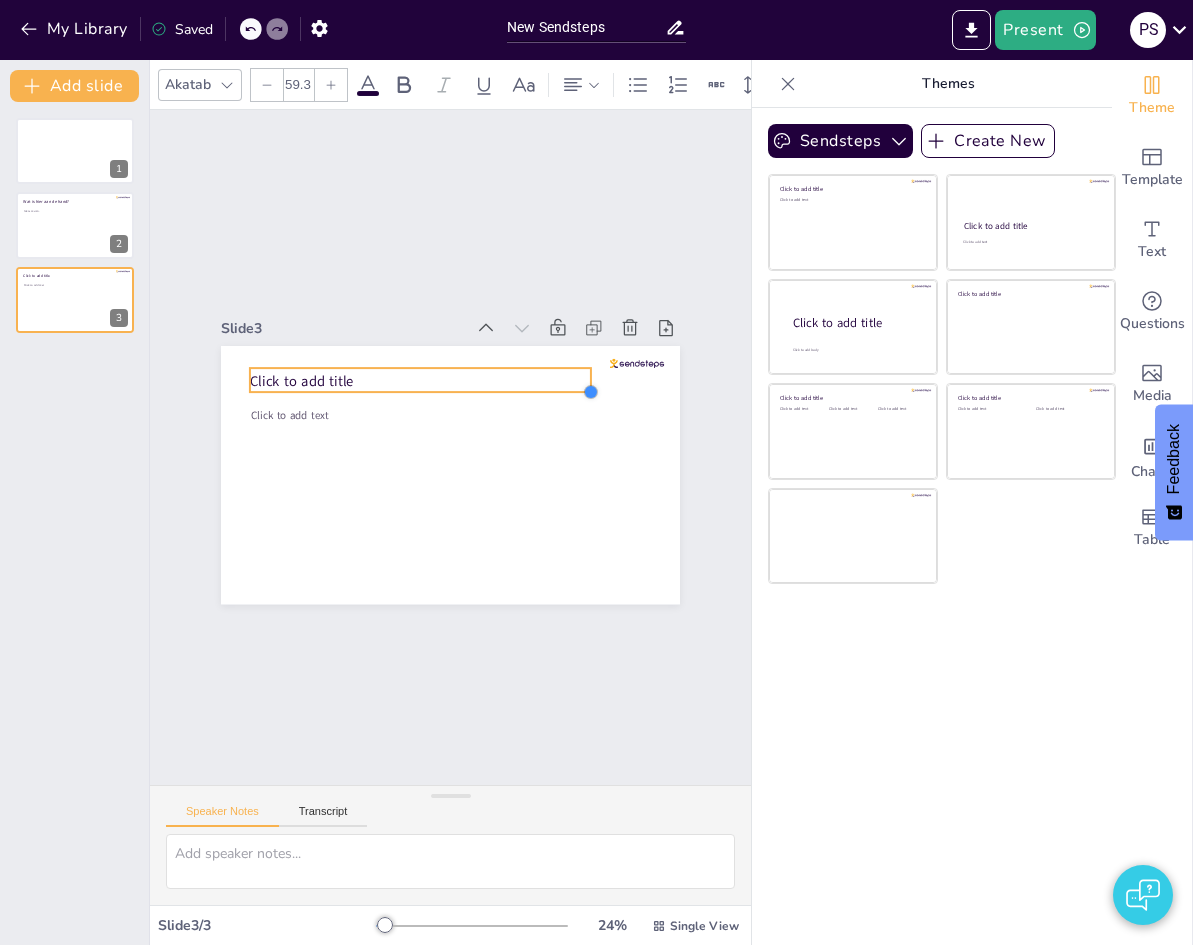 click on "Click to add title Click to add text" at bounding box center [450, 475] 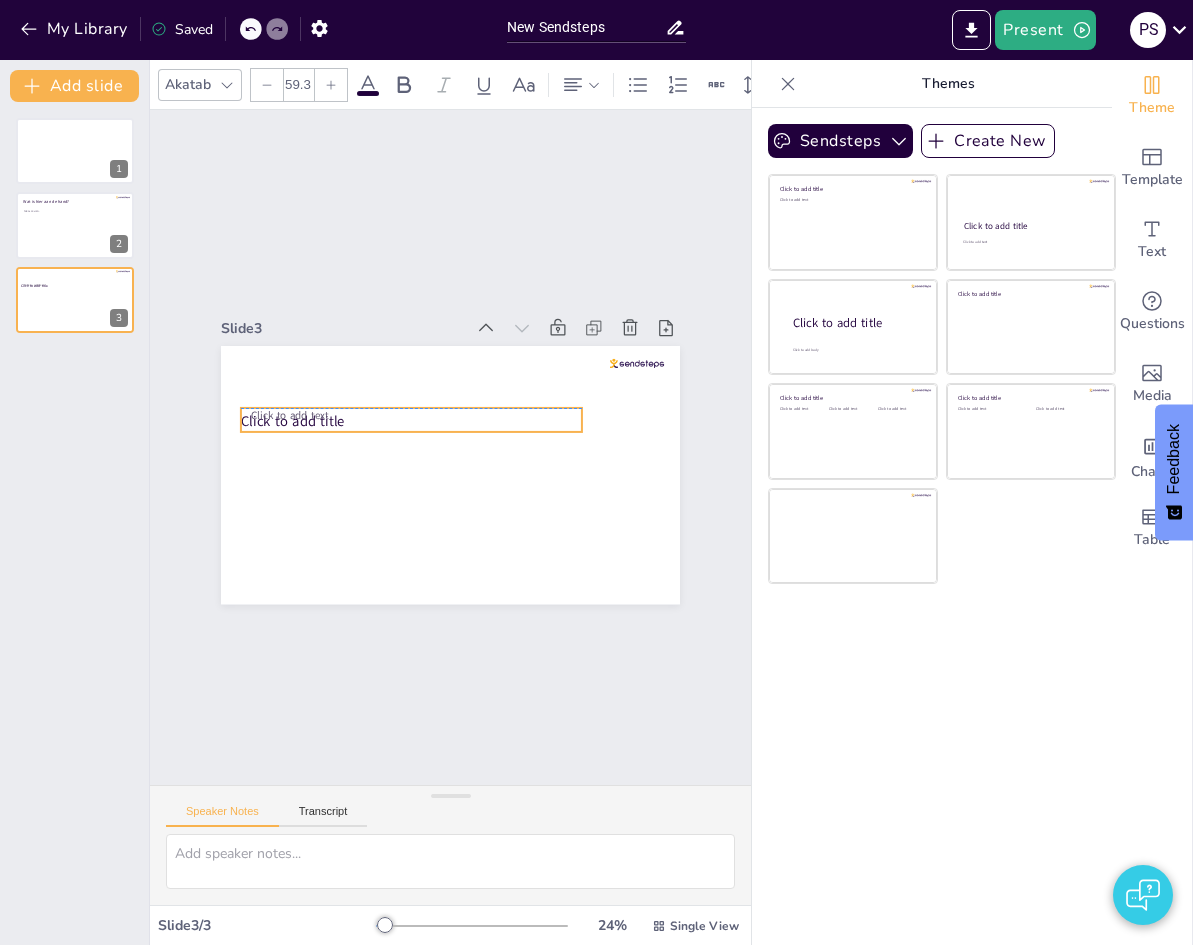 drag, startPoint x: 478, startPoint y: 374, endPoint x: 469, endPoint y: 417, distance: 43.931767 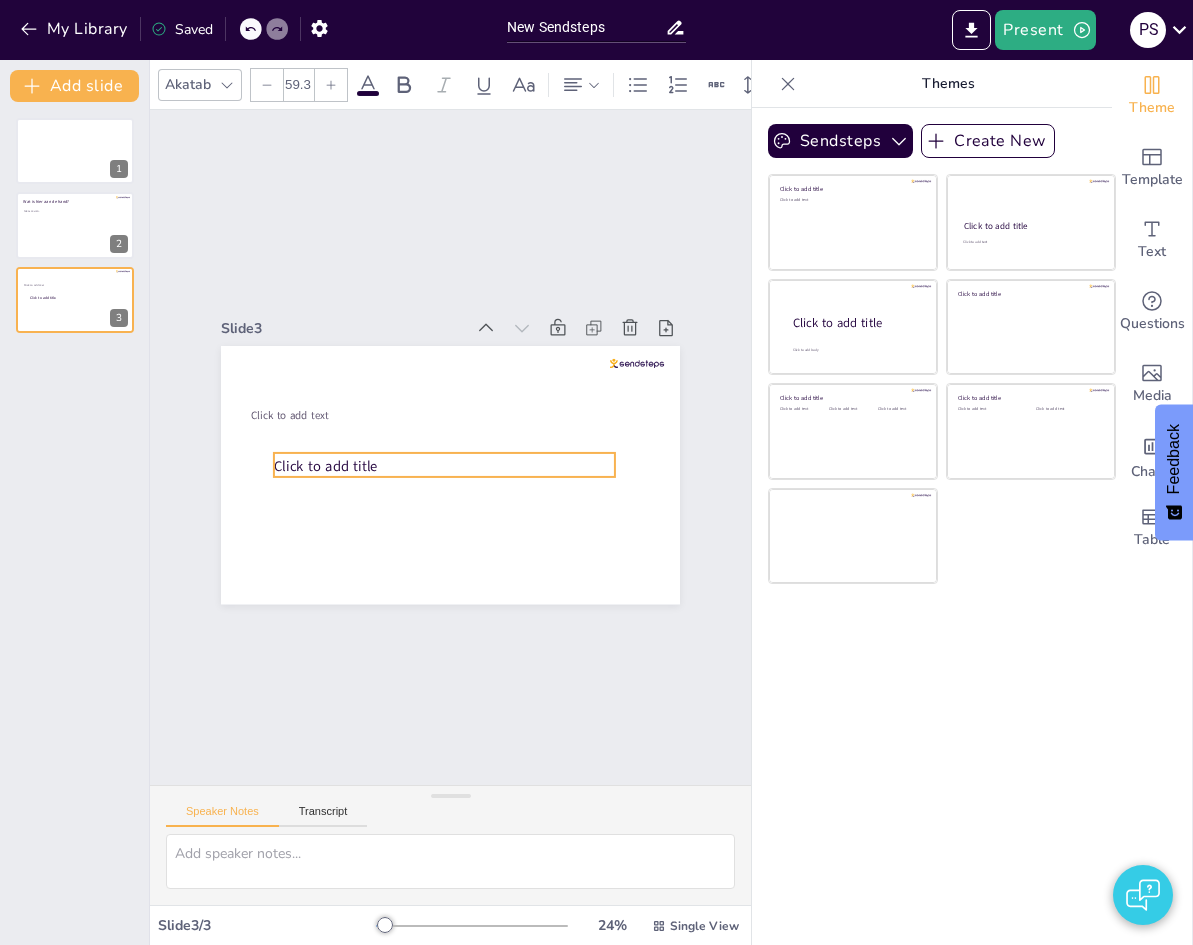drag, startPoint x: 440, startPoint y: 416, endPoint x: 473, endPoint y: 461, distance: 55.803226 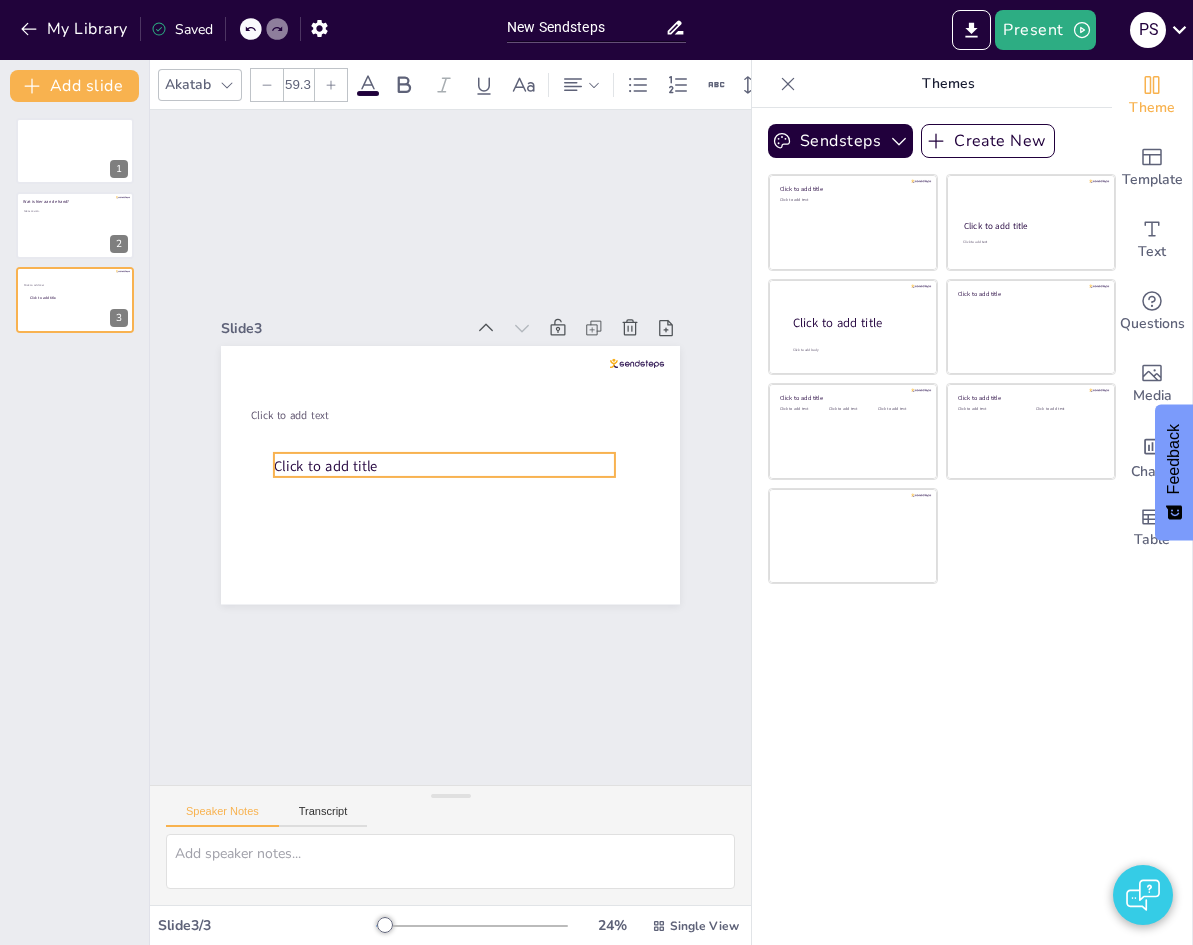 click on "Click to add title" at bounding box center [444, 467] 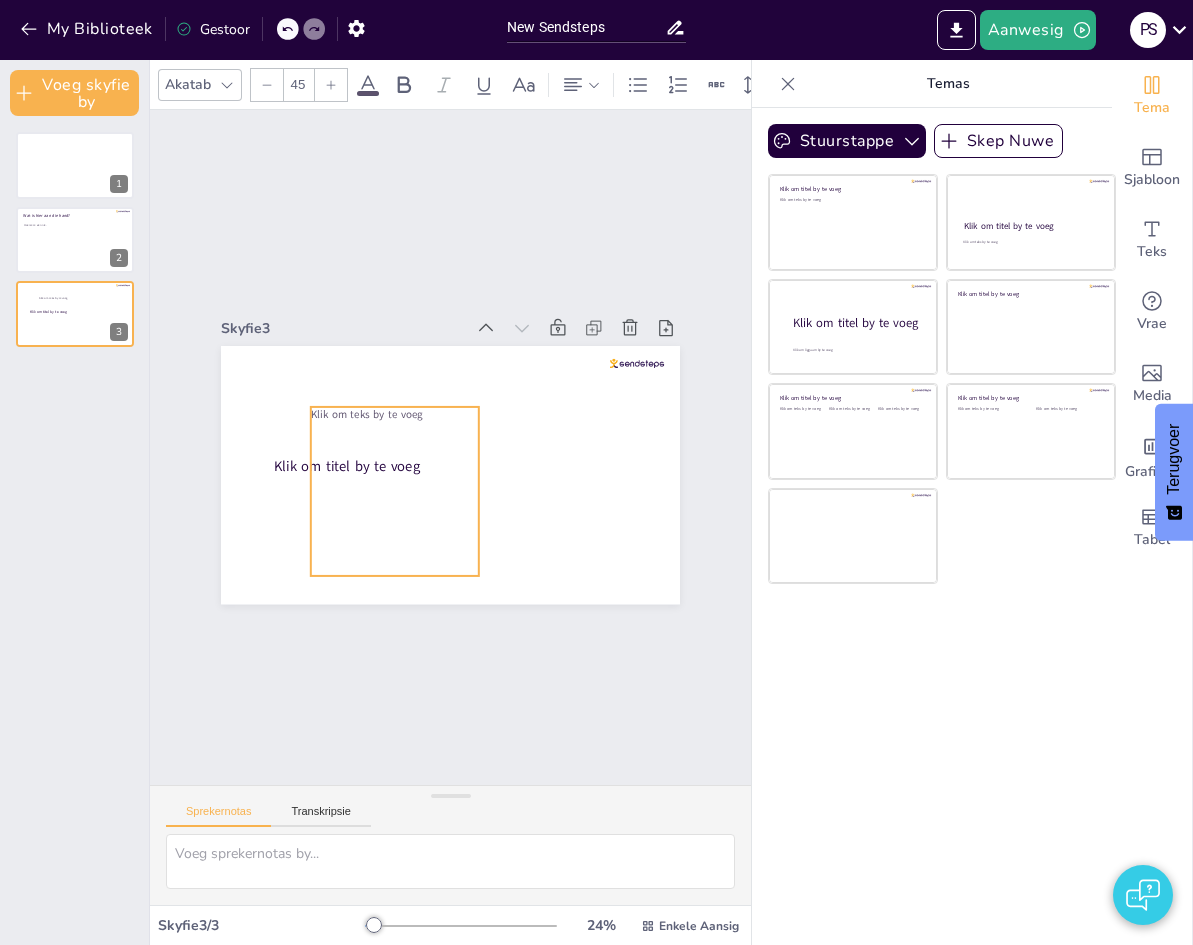 drag, startPoint x: 376, startPoint y: 466, endPoint x: 436, endPoint y: 465, distance: 60.00833 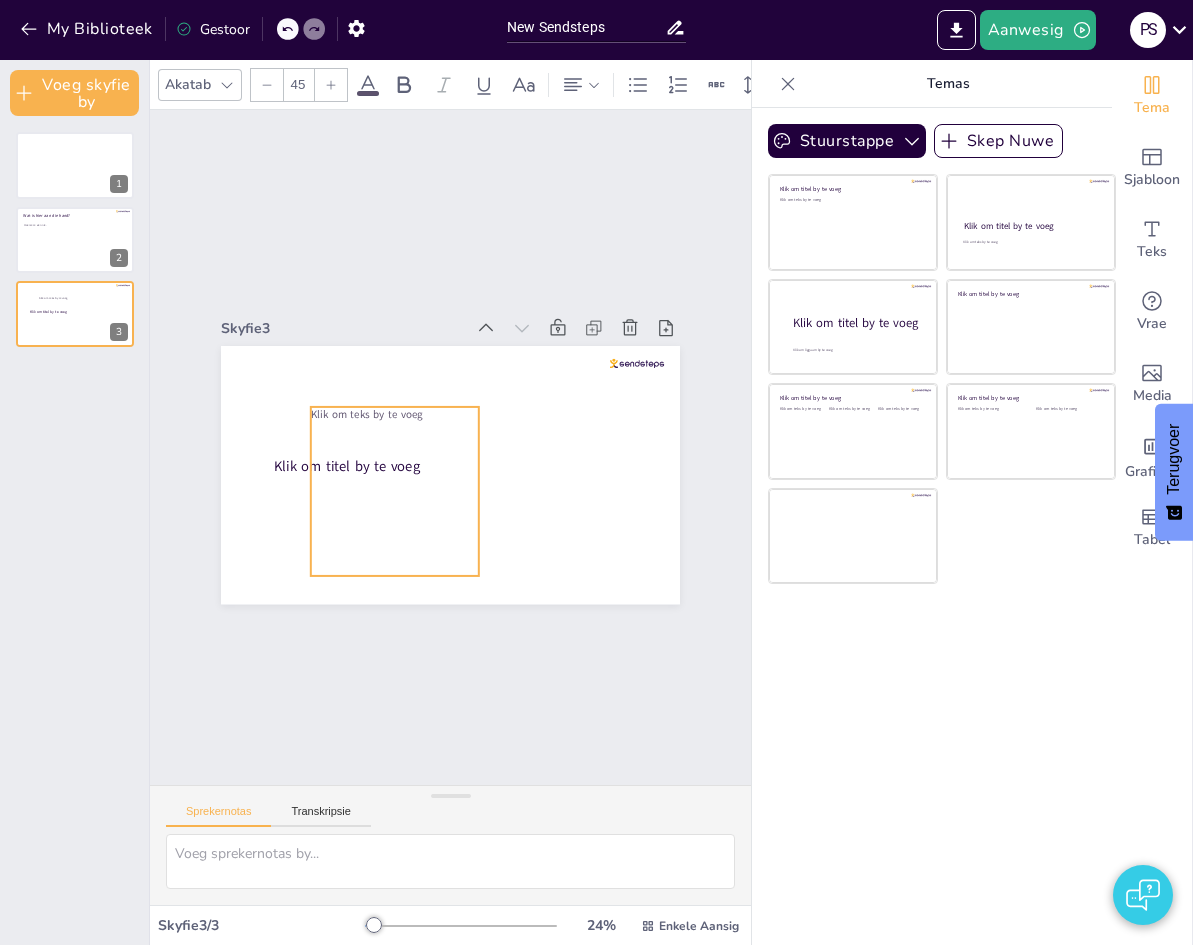 click on "Klik om teks by te voeg" at bounding box center (395, 491) 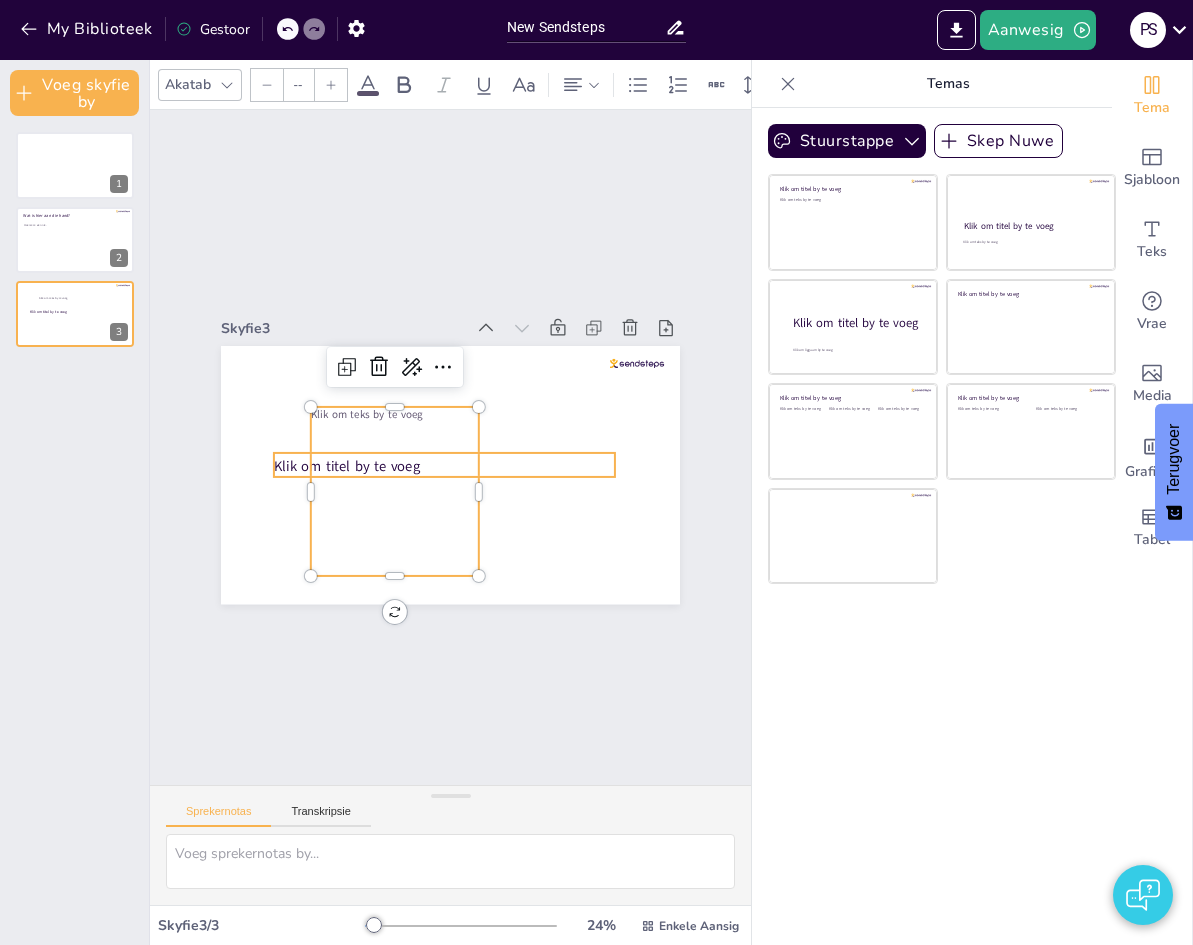 type on "59.3" 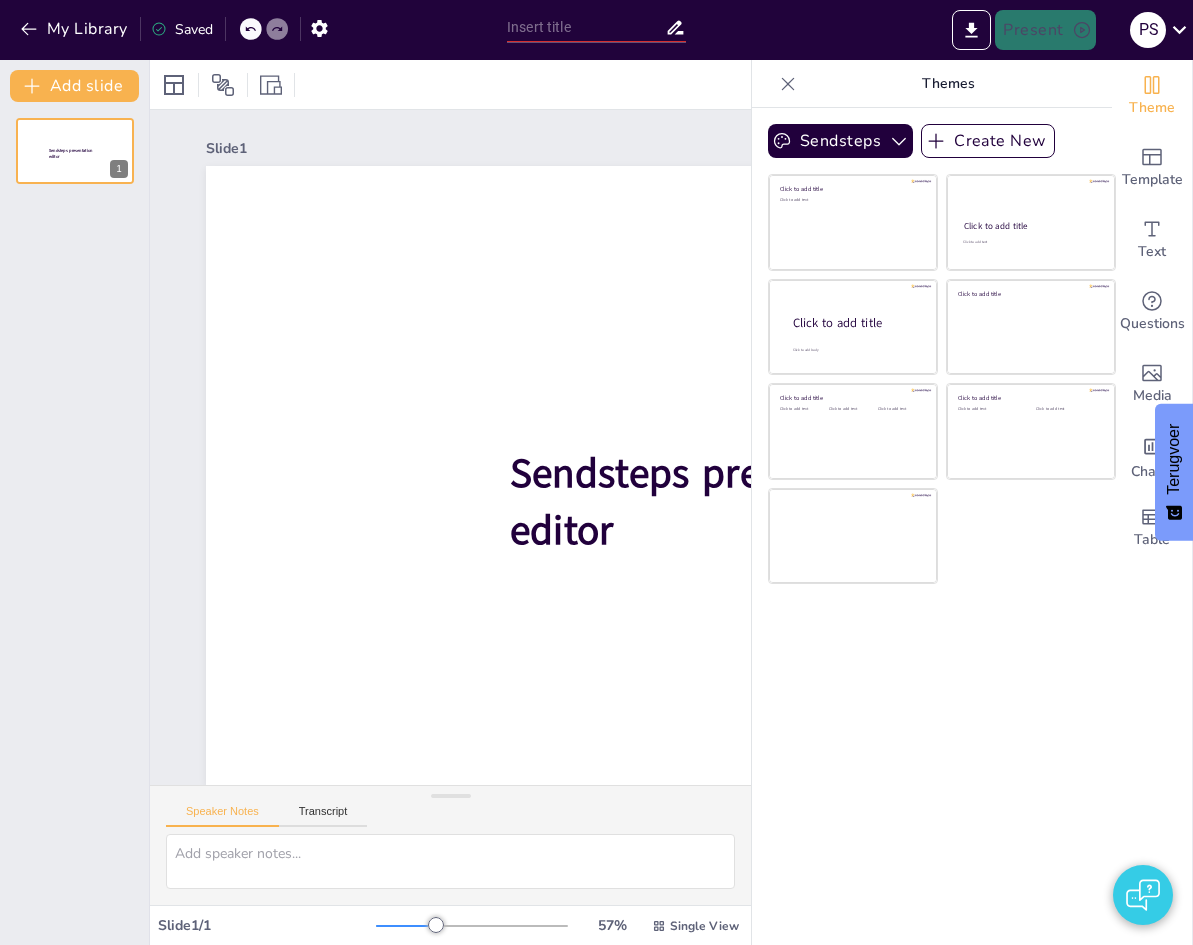 drag, startPoint x: 271, startPoint y: 456, endPoint x: 293, endPoint y: 410, distance: 50.990196 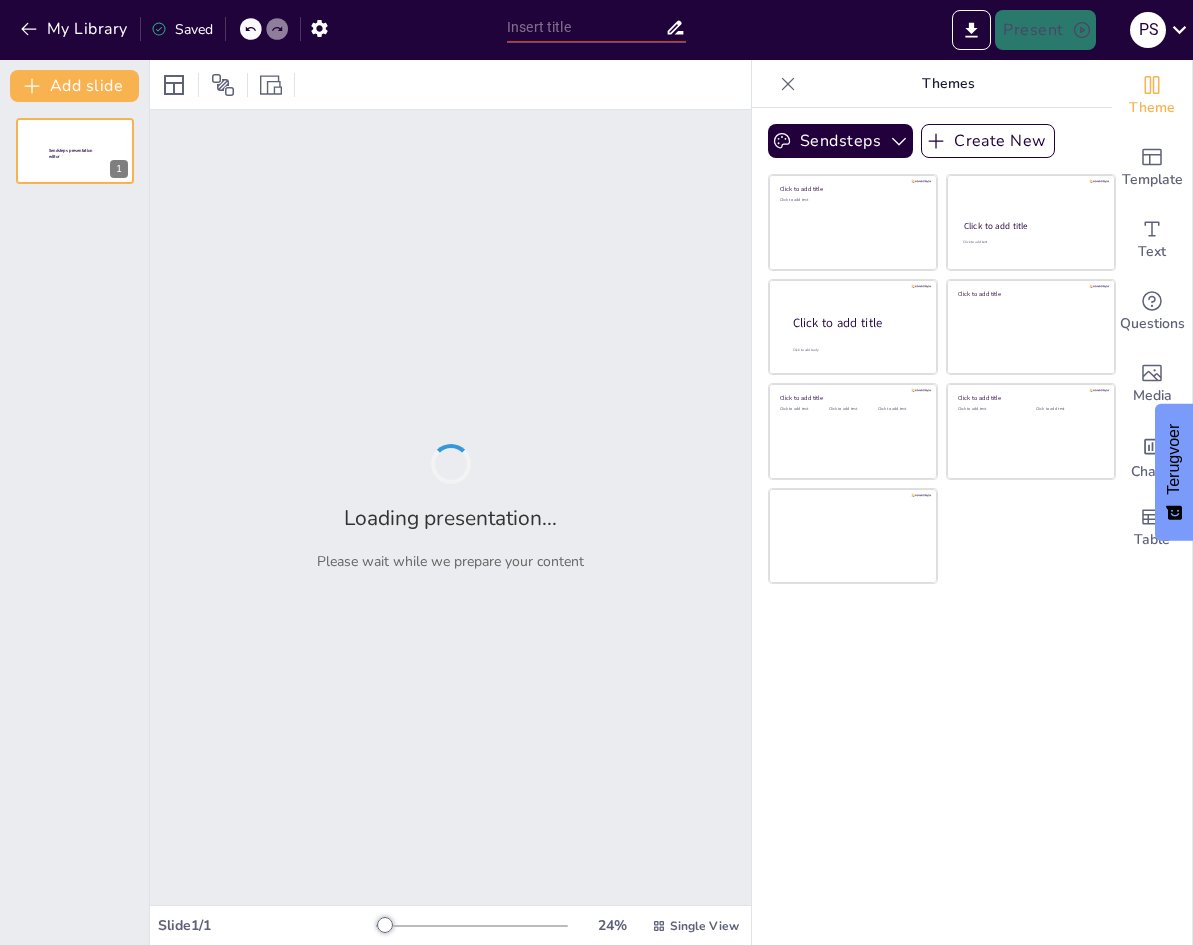 type on "New Sendsteps" 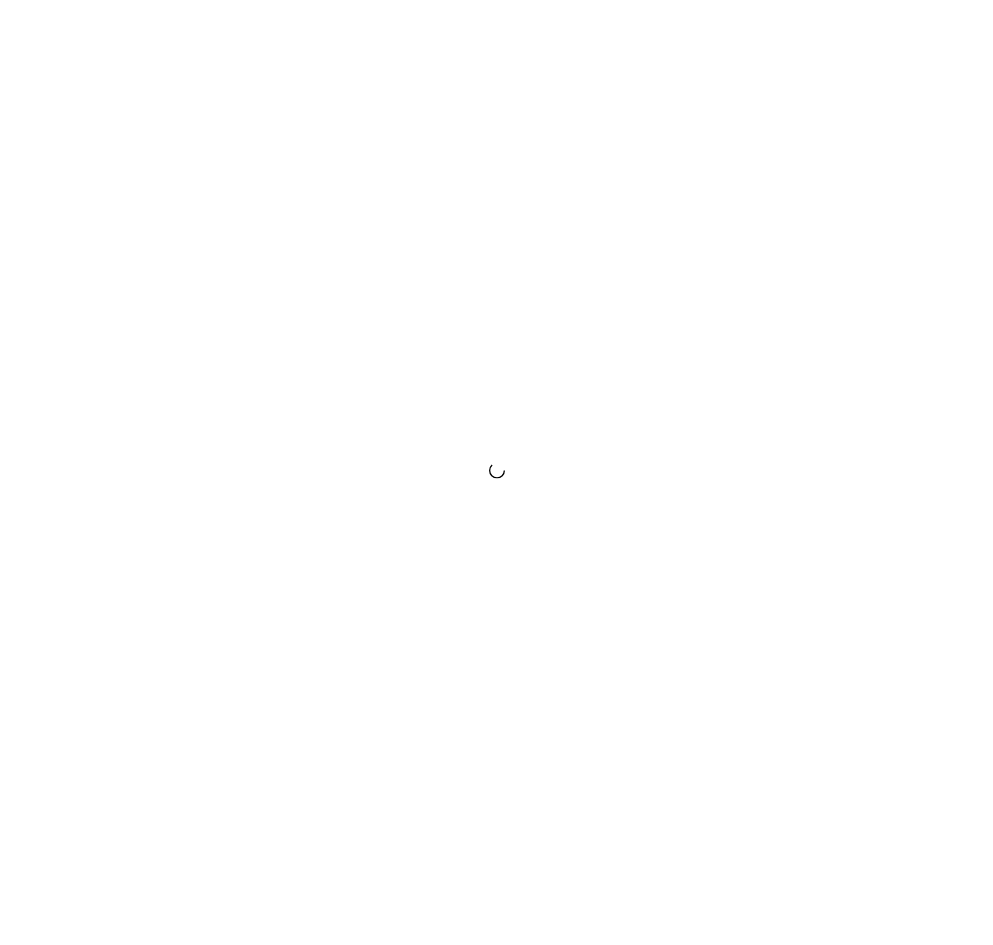 scroll, scrollTop: 0, scrollLeft: 0, axis: both 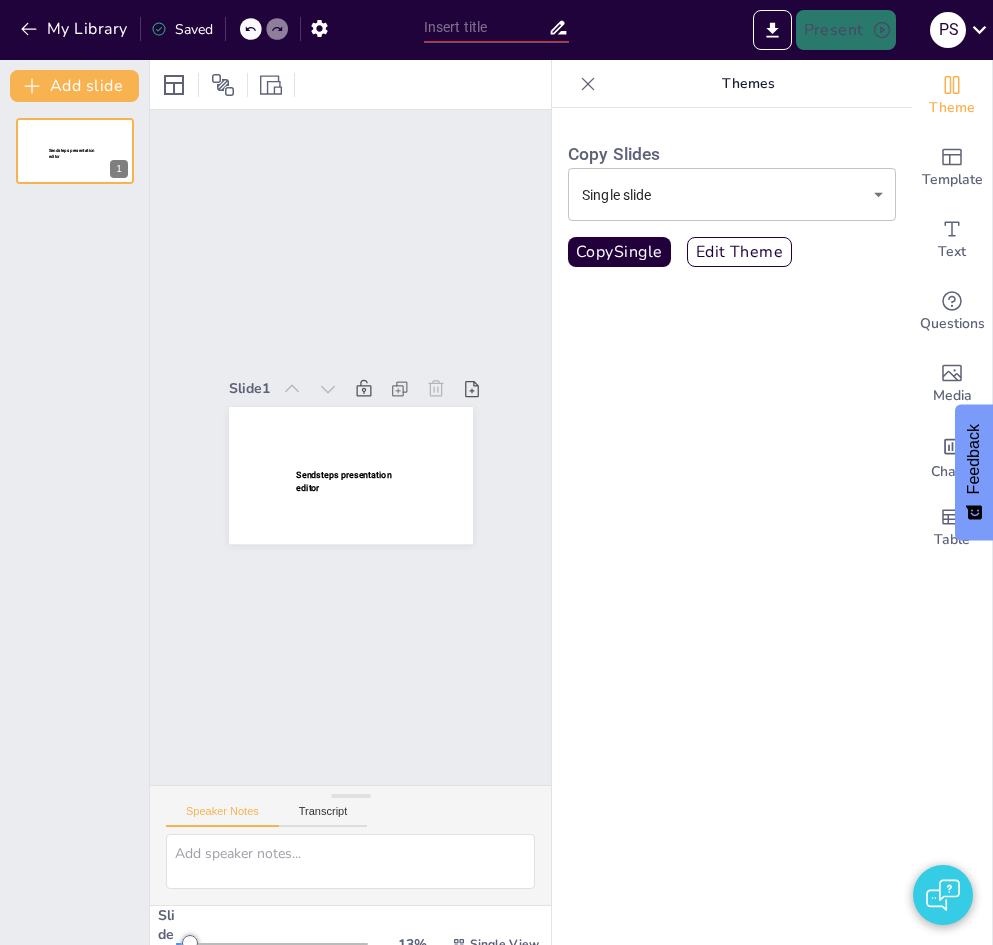 type on "New Sendsteps" 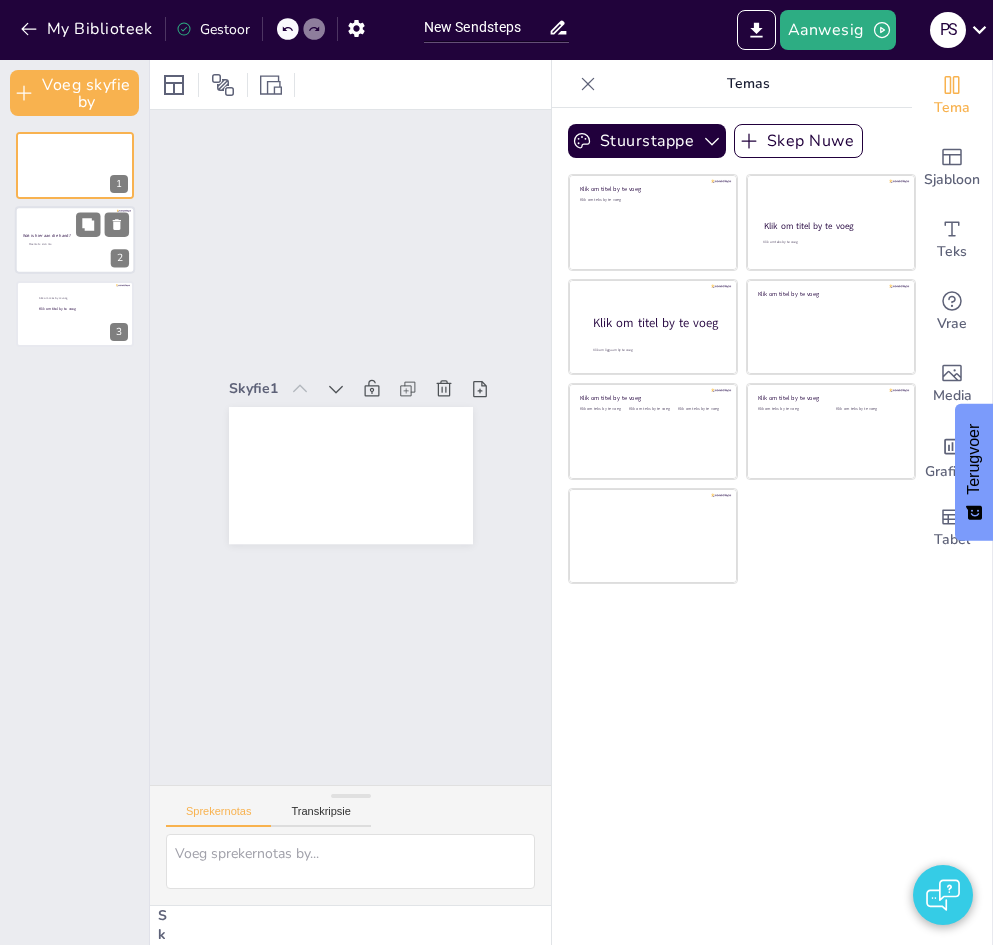 click on "Wat is hier aan die hand?" at bounding box center (47, 236) 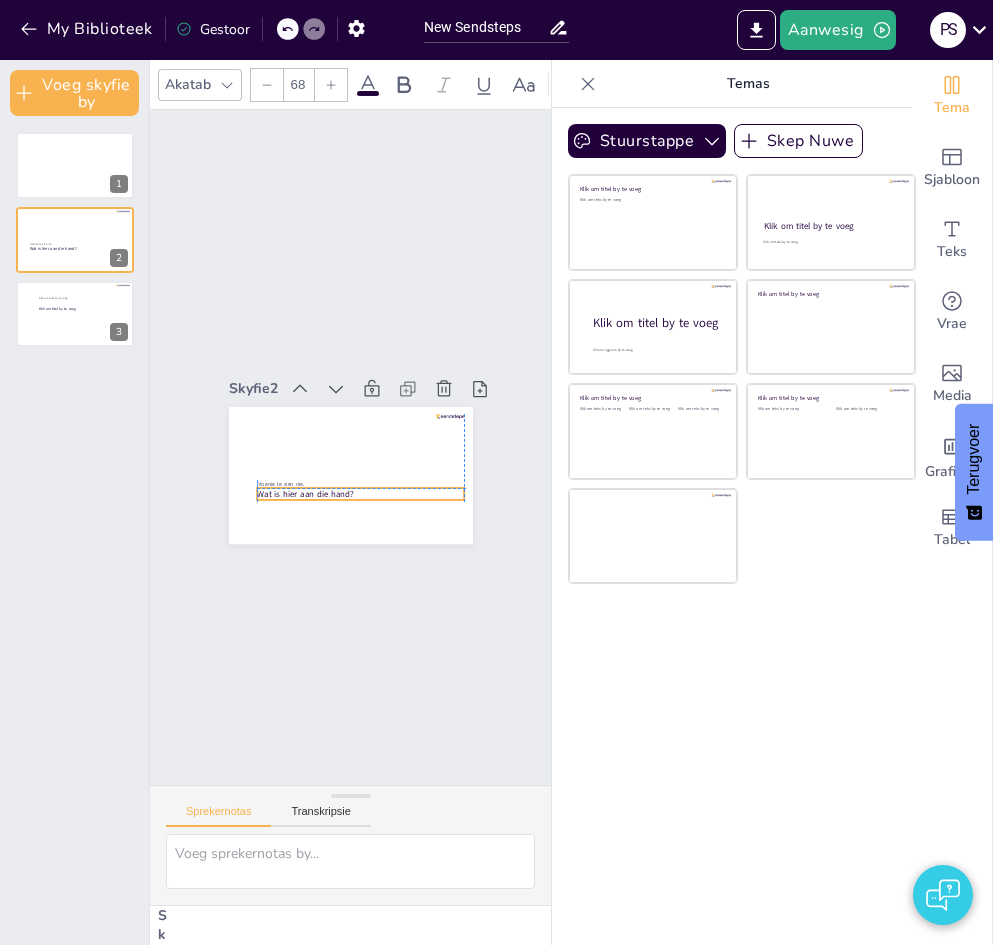drag, startPoint x: 291, startPoint y: 451, endPoint x: 305, endPoint y: 492, distance: 43.32436 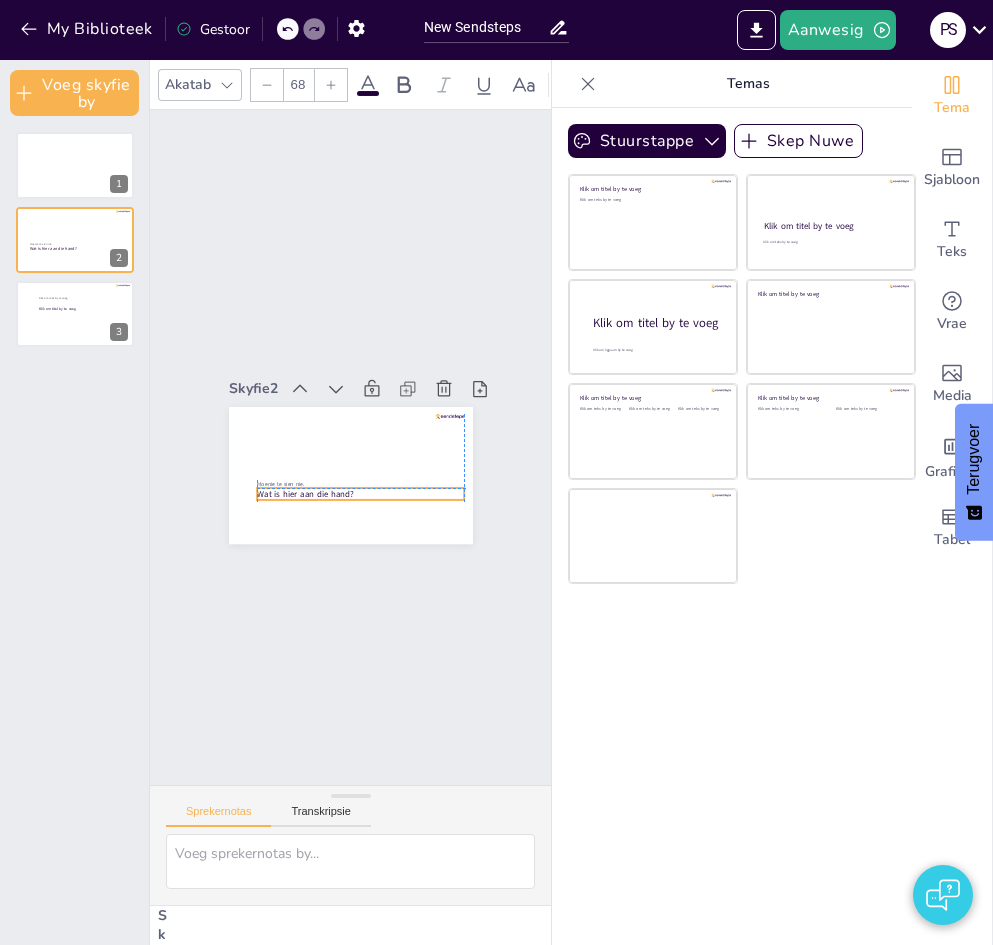 click on "Wat is hier aan die hand?" at bounding box center (305, 494) 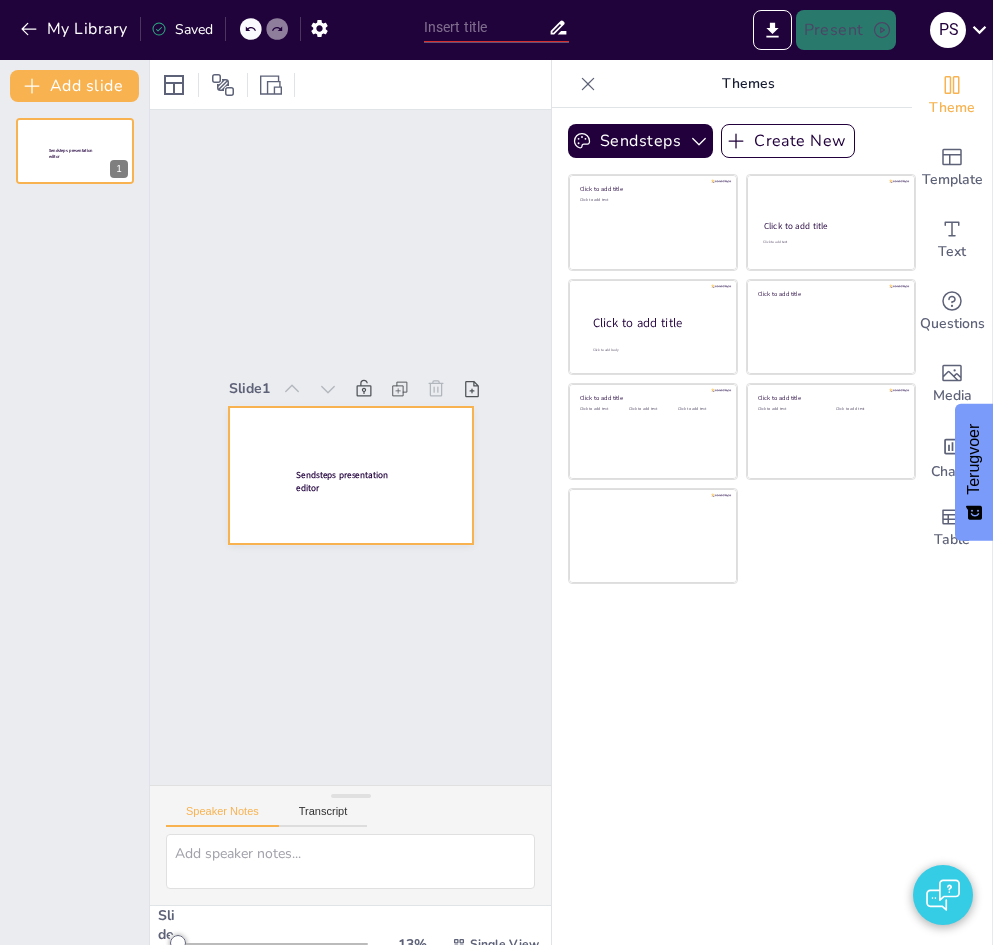 type on "New Sendsteps" 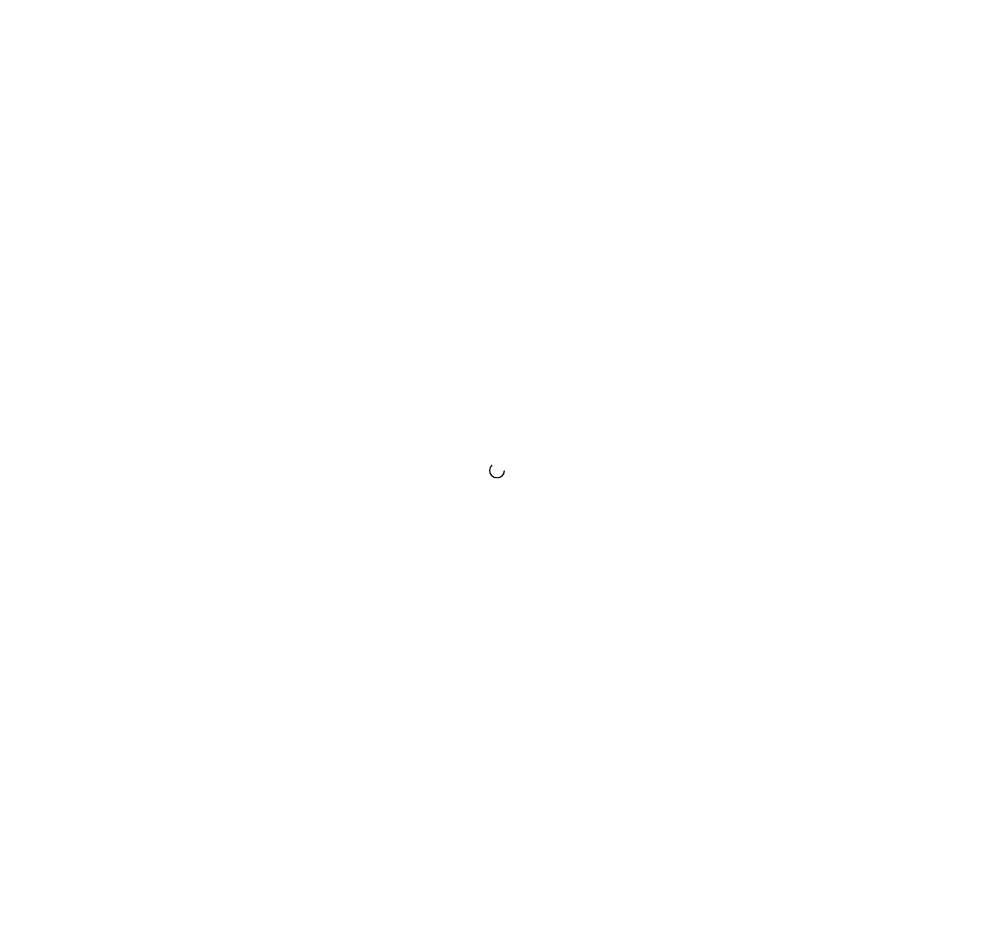 scroll, scrollTop: 0, scrollLeft: 0, axis: both 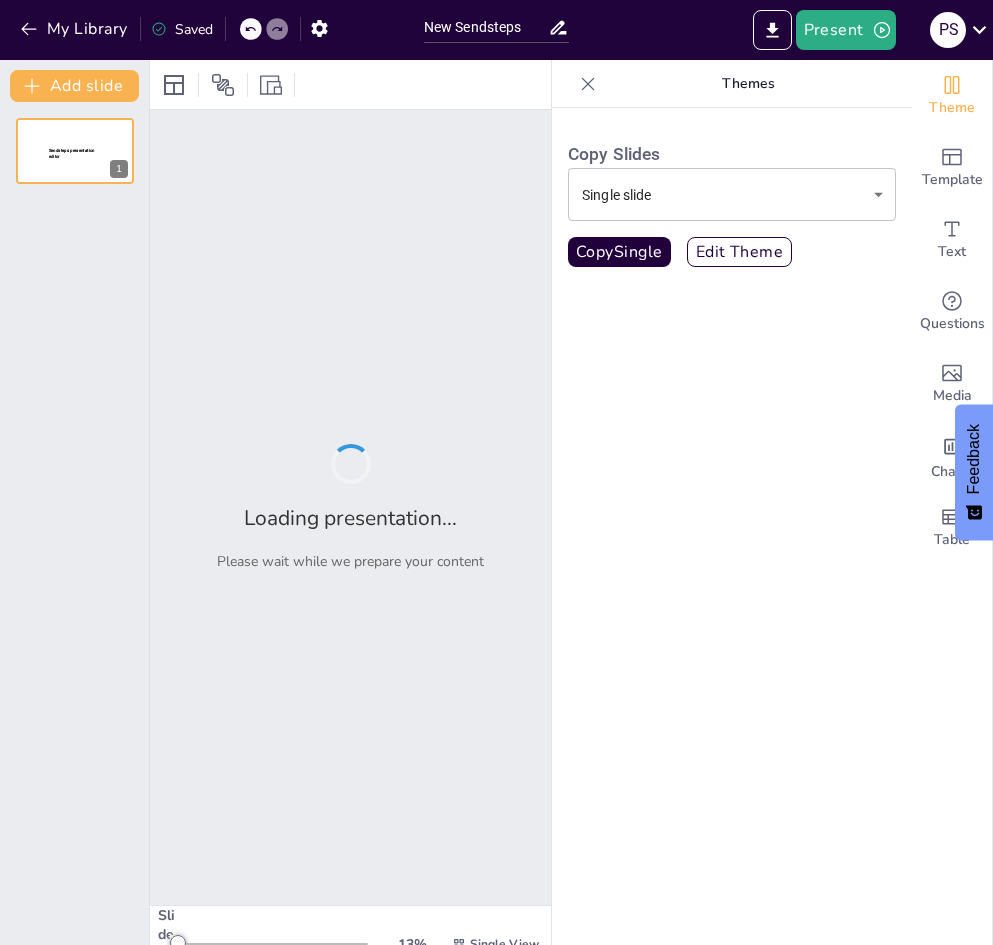 type on "New Sendsteps" 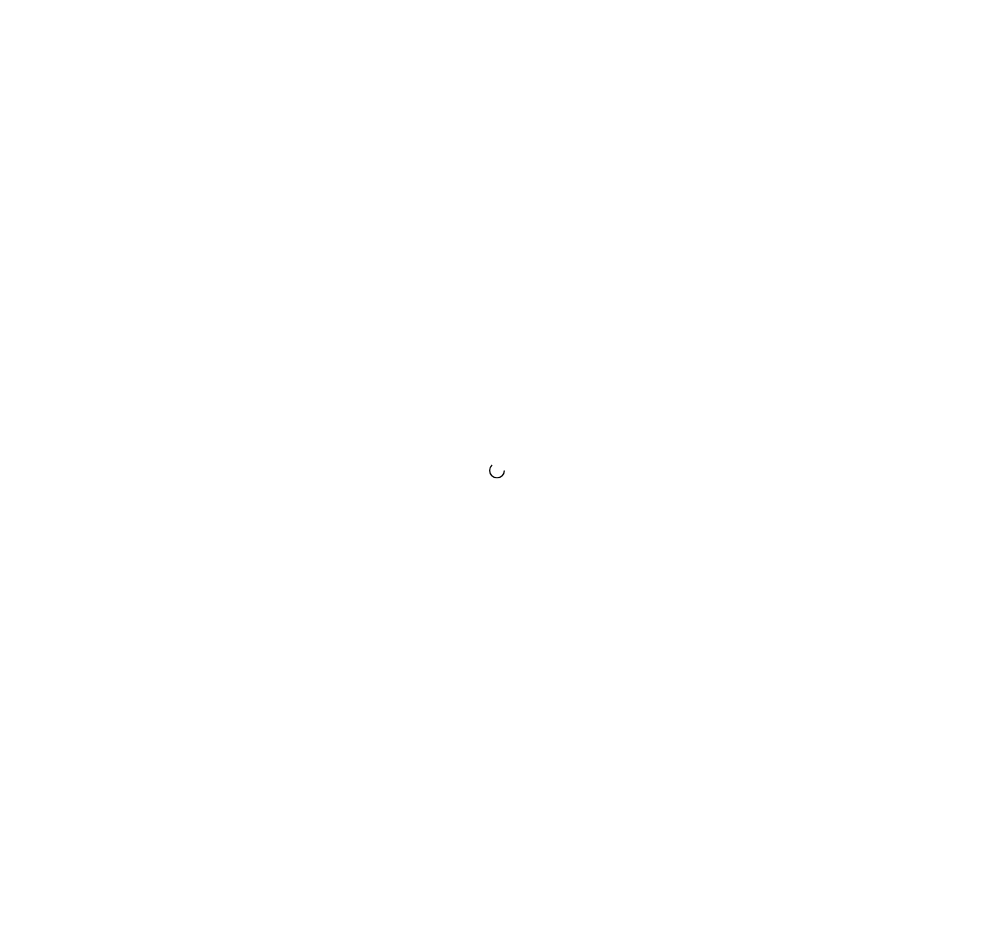 scroll, scrollTop: 0, scrollLeft: 0, axis: both 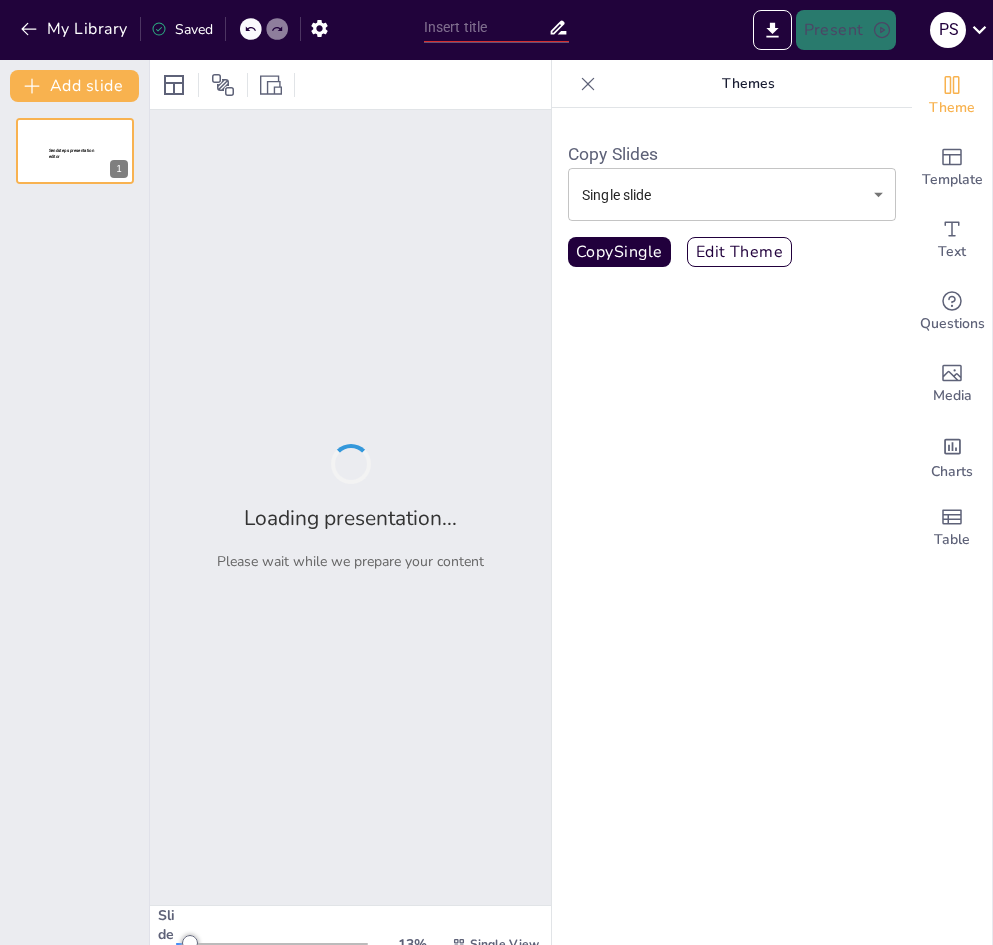 type on "New Sendsteps" 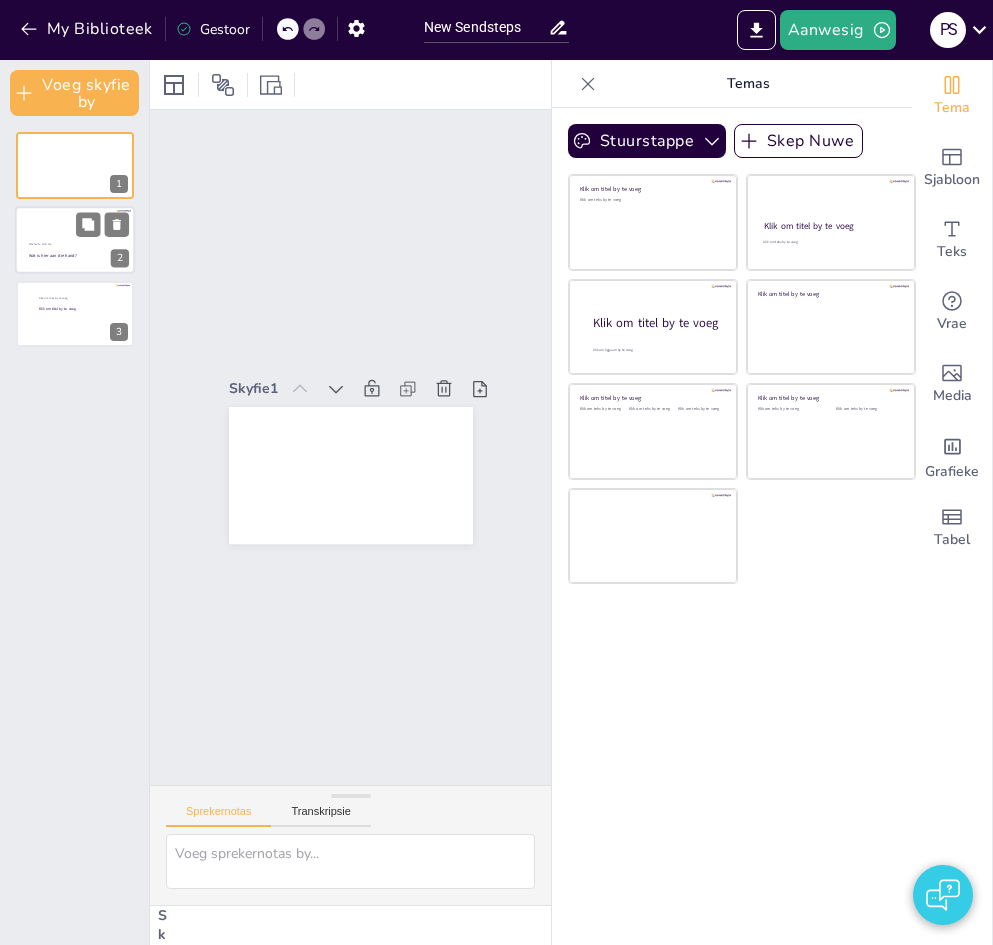 click at bounding box center (75, 240) 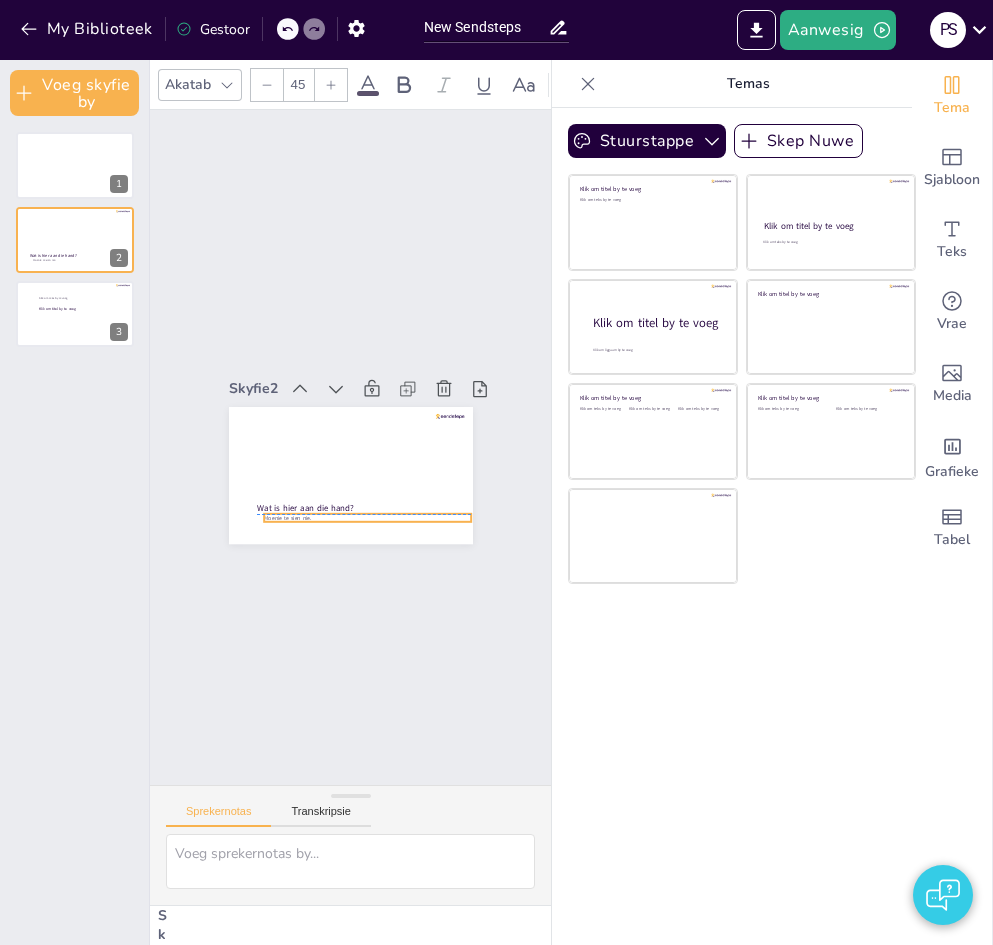 drag, startPoint x: 272, startPoint y: 471, endPoint x: 278, endPoint y: 507, distance: 36.496574 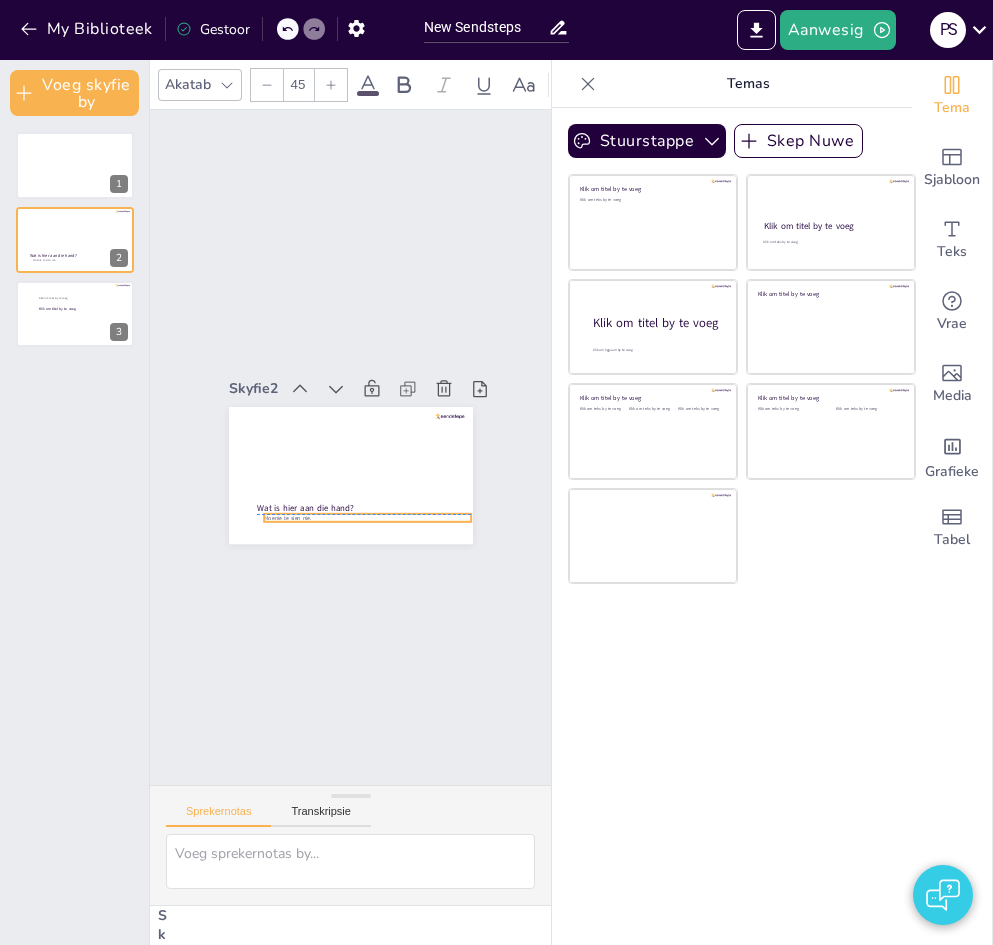 click on "Wat is hier aan die hand? Moenie te sien nie." at bounding box center [354, 407] 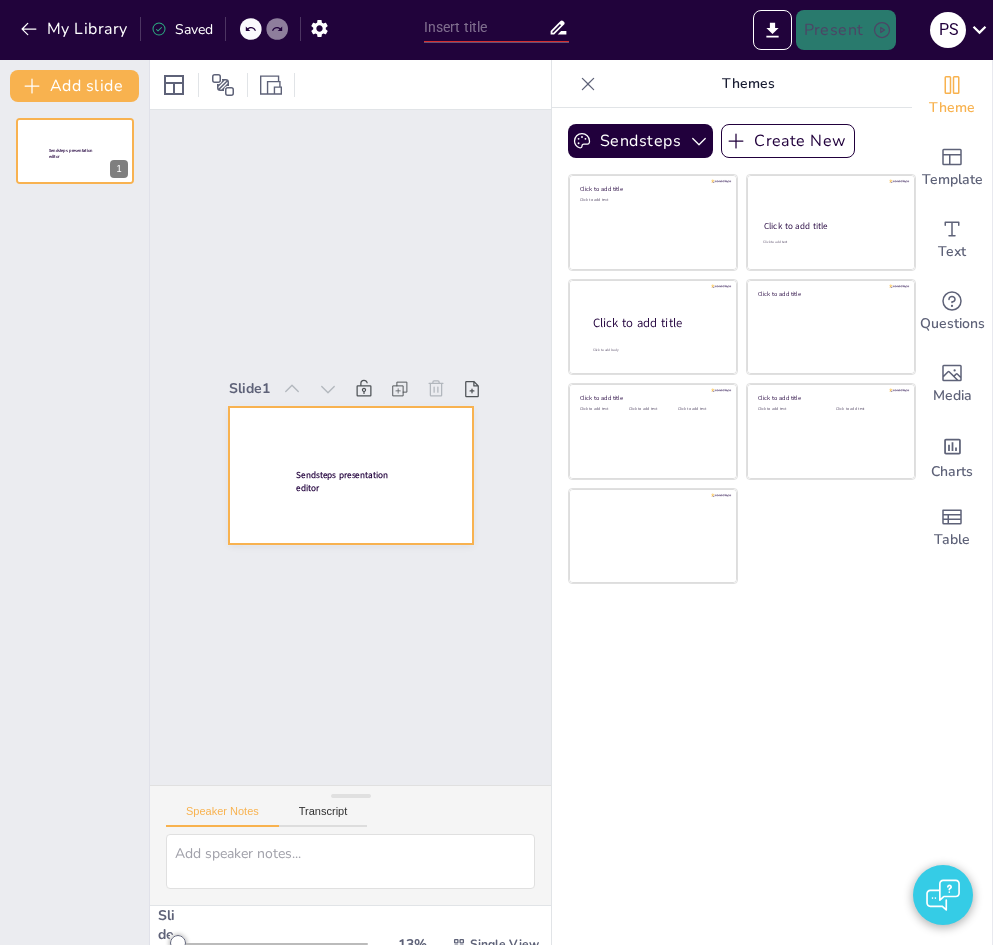 type on "New Sendsteps" 